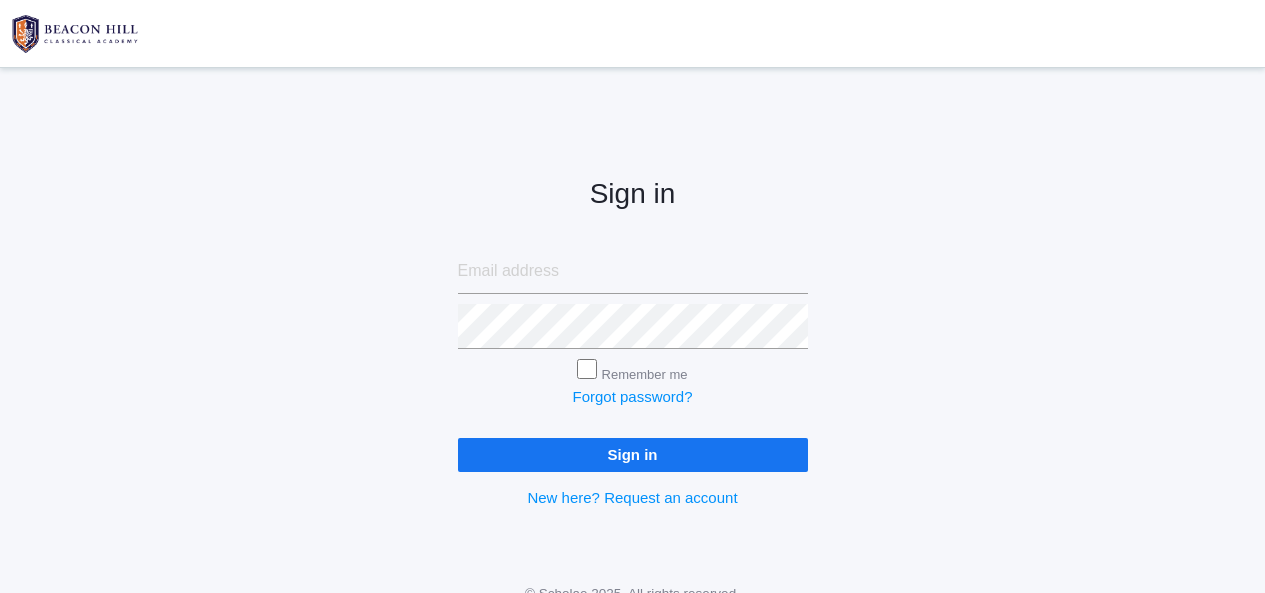 scroll, scrollTop: 0, scrollLeft: 0, axis: both 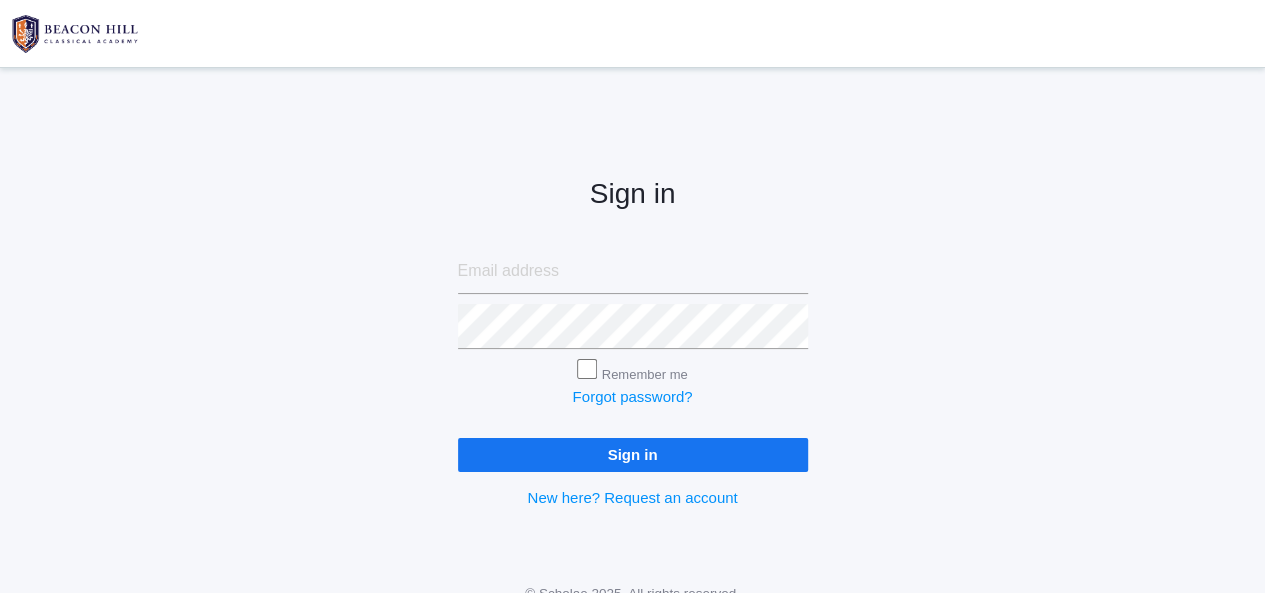 type on "[USERNAME]@example.com" 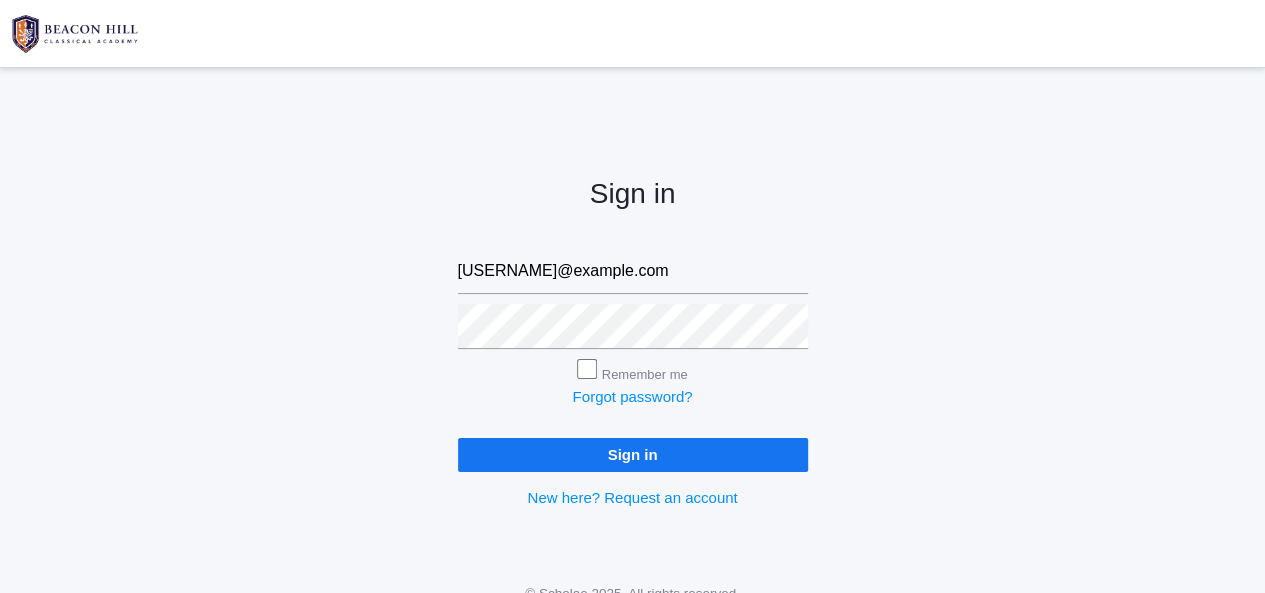 click on "Sign in" at bounding box center [633, 454] 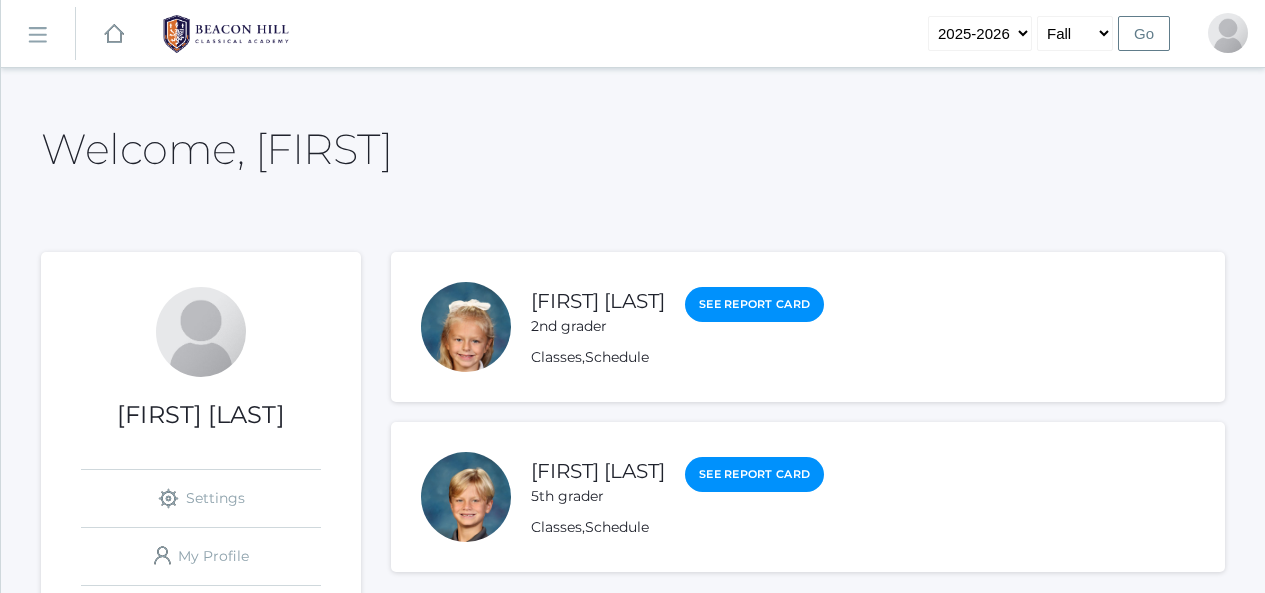 scroll, scrollTop: 0, scrollLeft: 0, axis: both 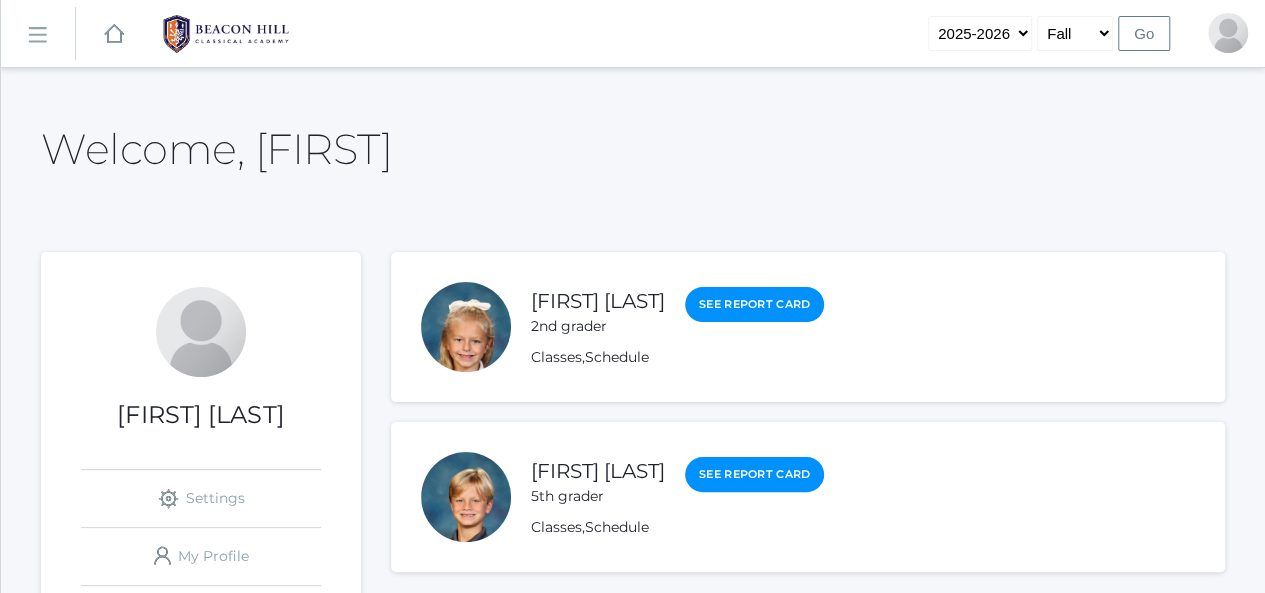 click 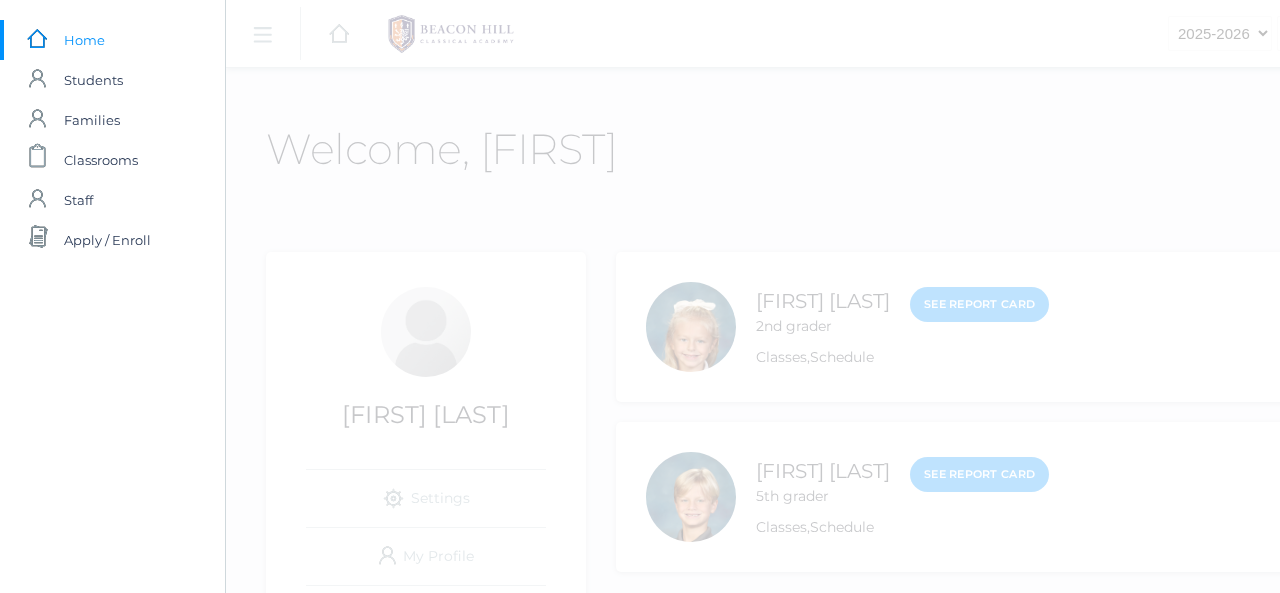 click on "icons/ui/navigation/hamburger
Created with Sketch.
icons/ui/navigation/home
Created with Sketch.
[DATE]
[DATE]
[DATE]
[DATE]
[DATE]
[DATE]
[DATE]
Fall
Spring
Go
Profile
Sign Out" at bounding box center [865, 1219] 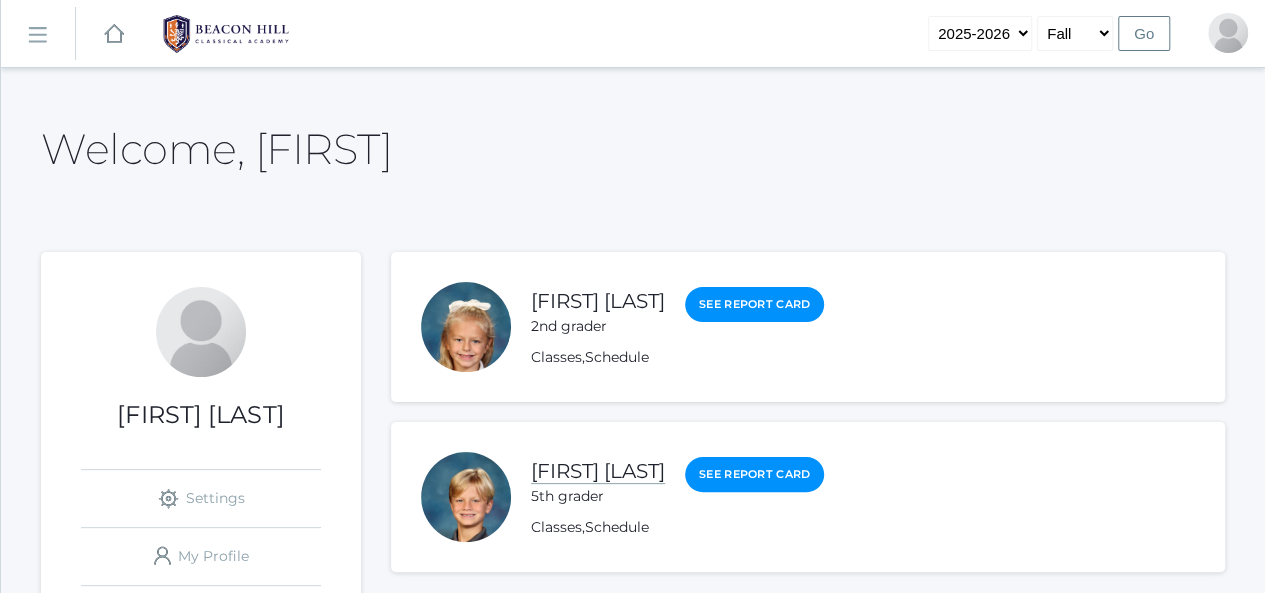 click on "[FIRST] [LAST]" at bounding box center [598, 471] 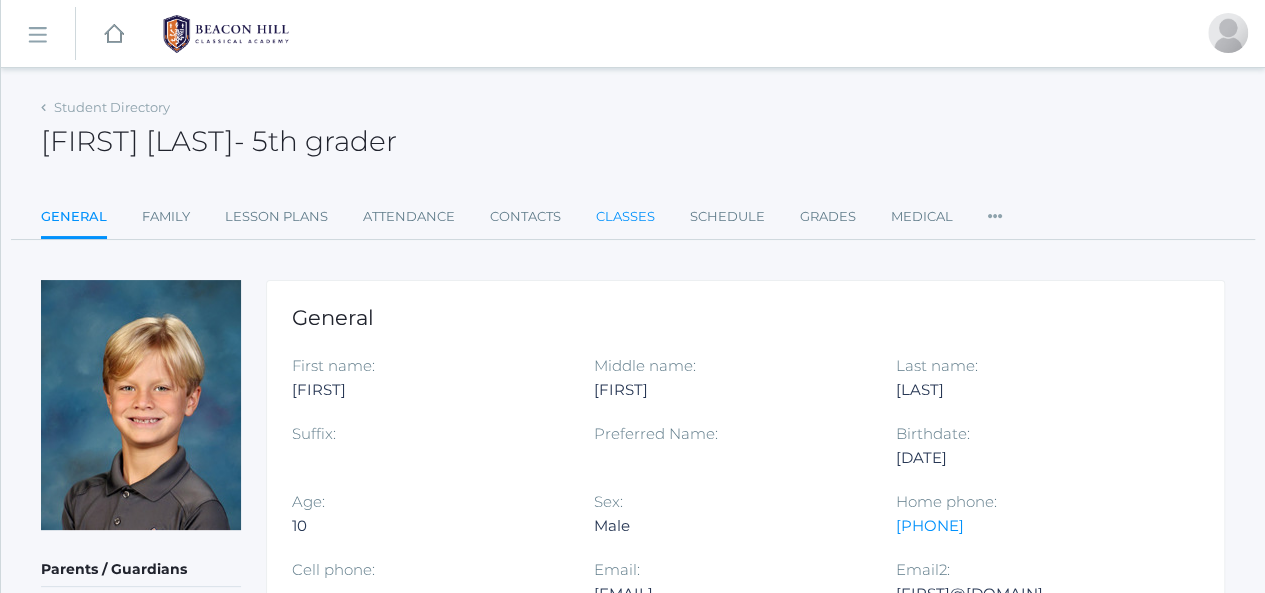 click on "Classes" at bounding box center (625, 217) 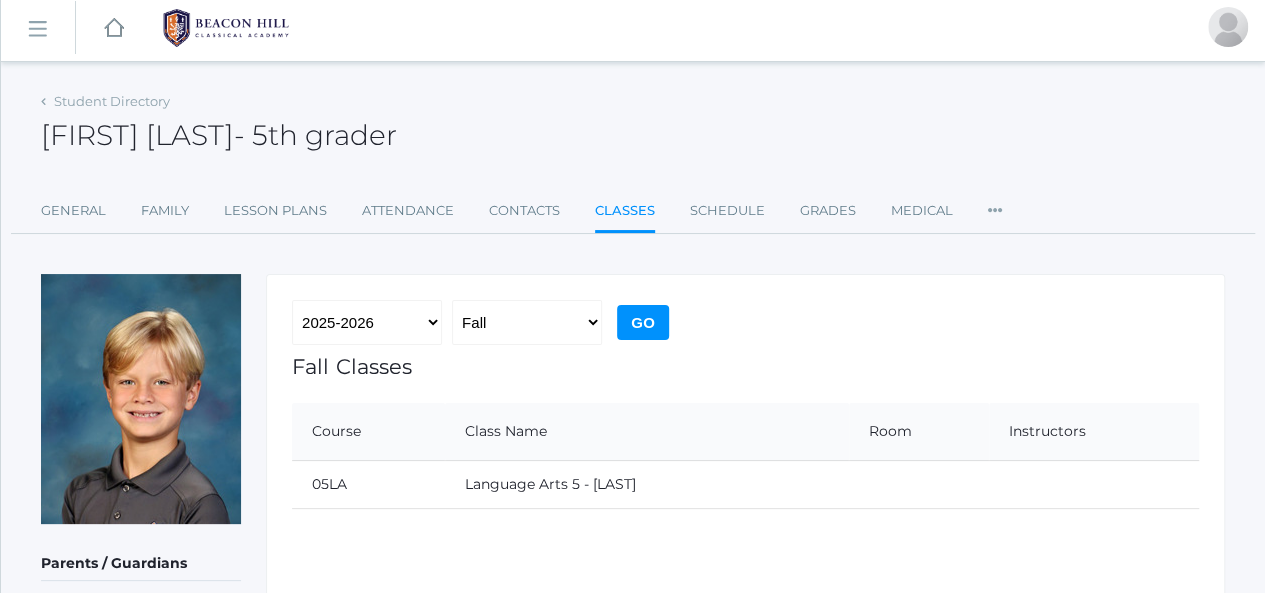 scroll, scrollTop: 0, scrollLeft: 0, axis: both 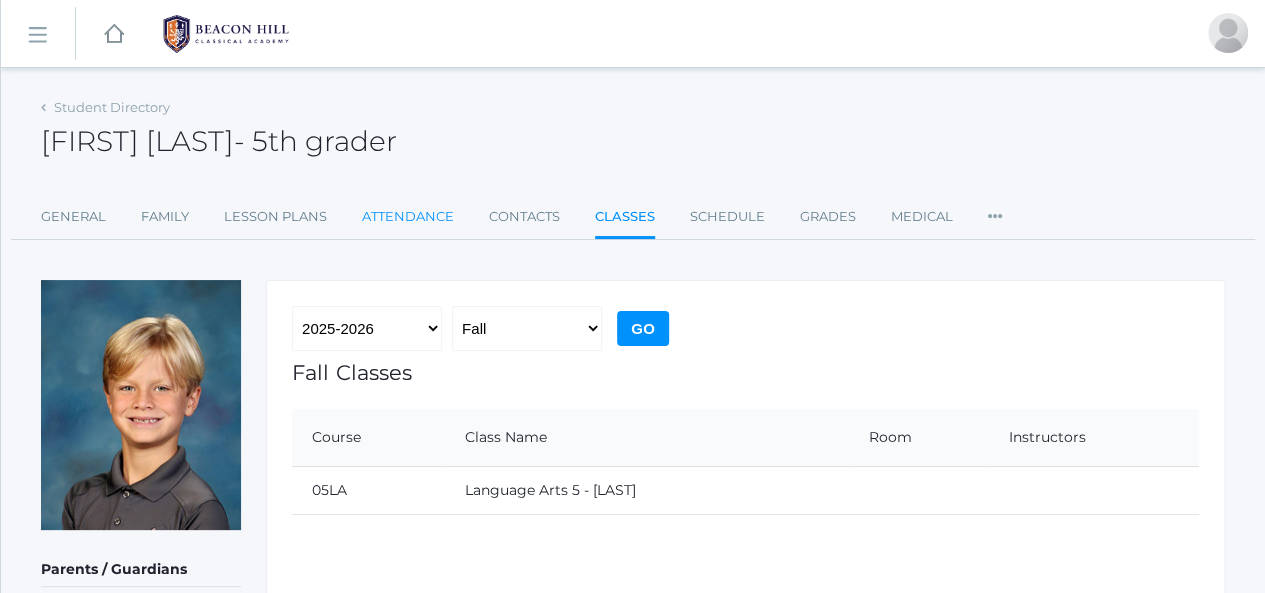 click on "Attendance" at bounding box center [408, 217] 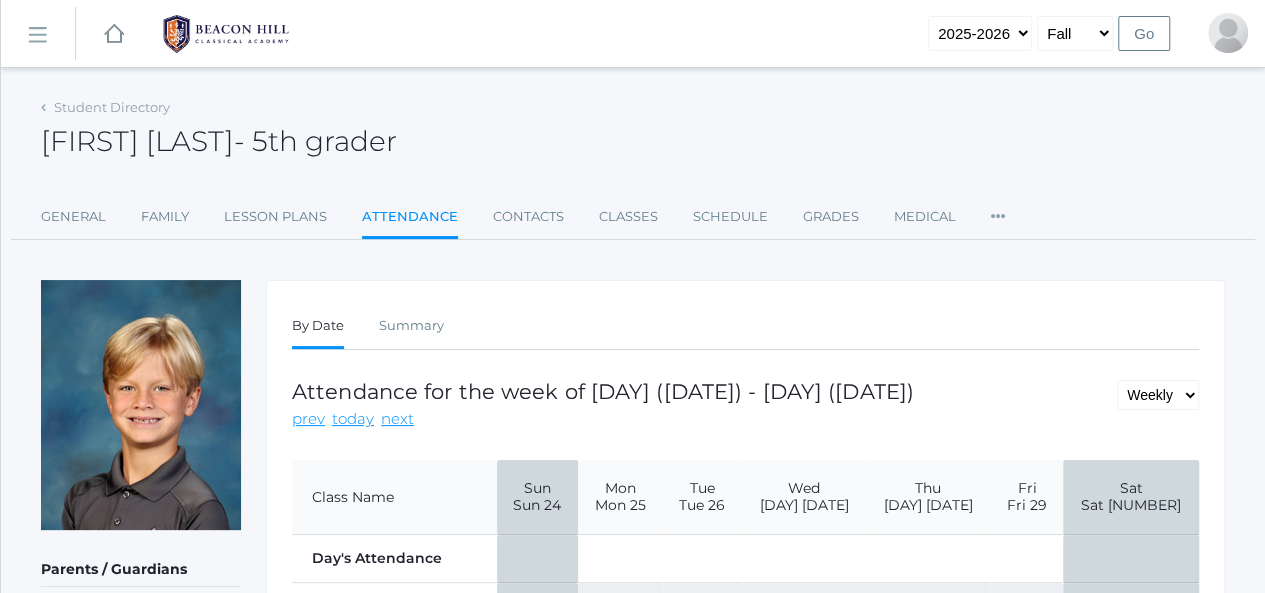 click at bounding box center [998, 210] 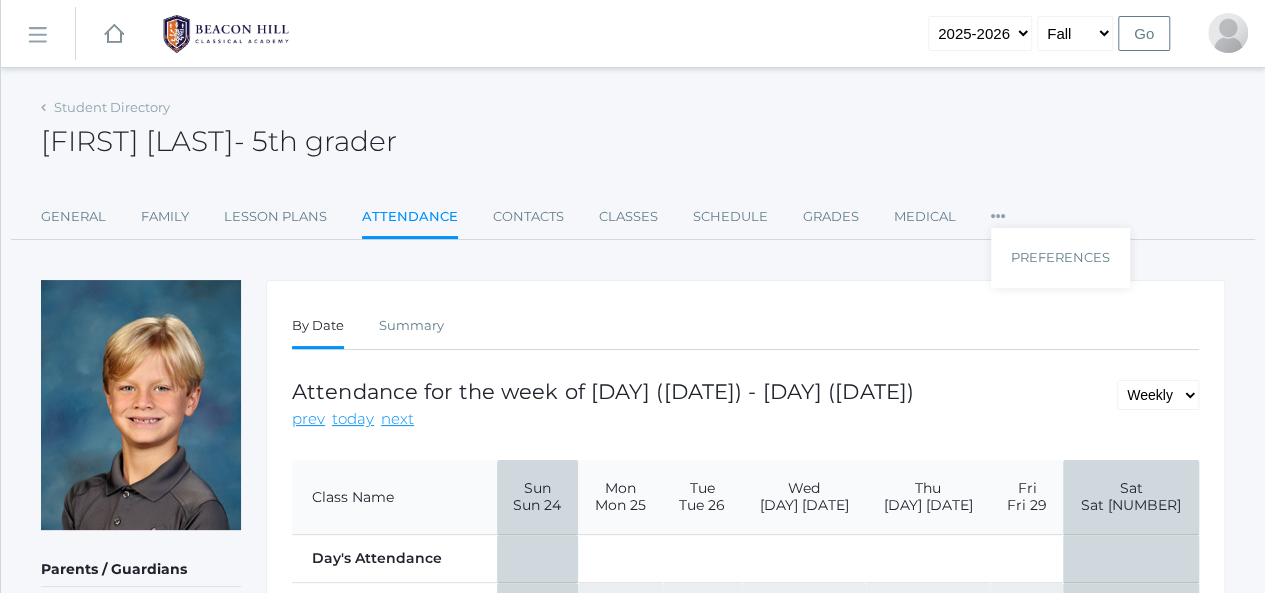 click at bounding box center [998, 210] 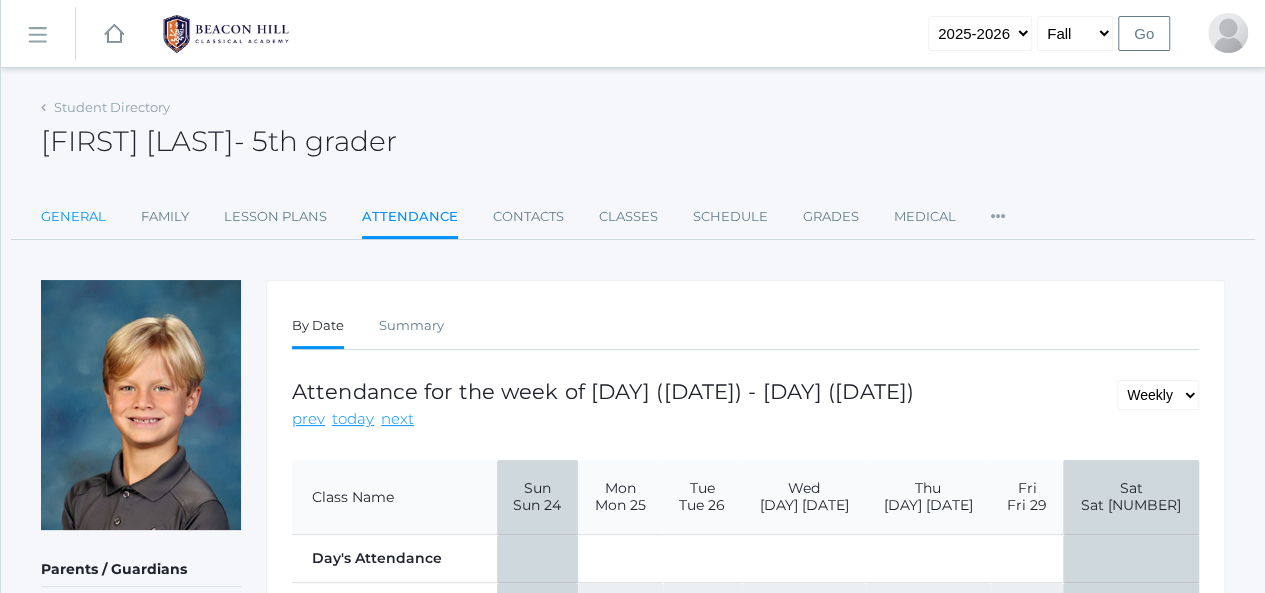click on "General" at bounding box center (73, 217) 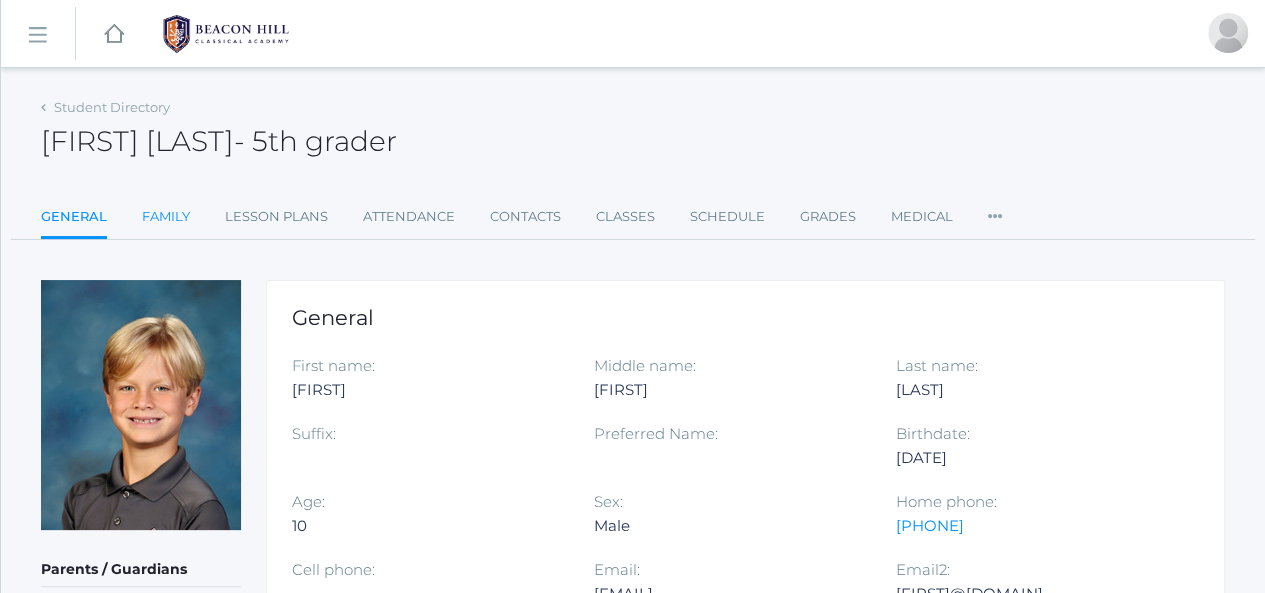 click on "Family" at bounding box center [166, 217] 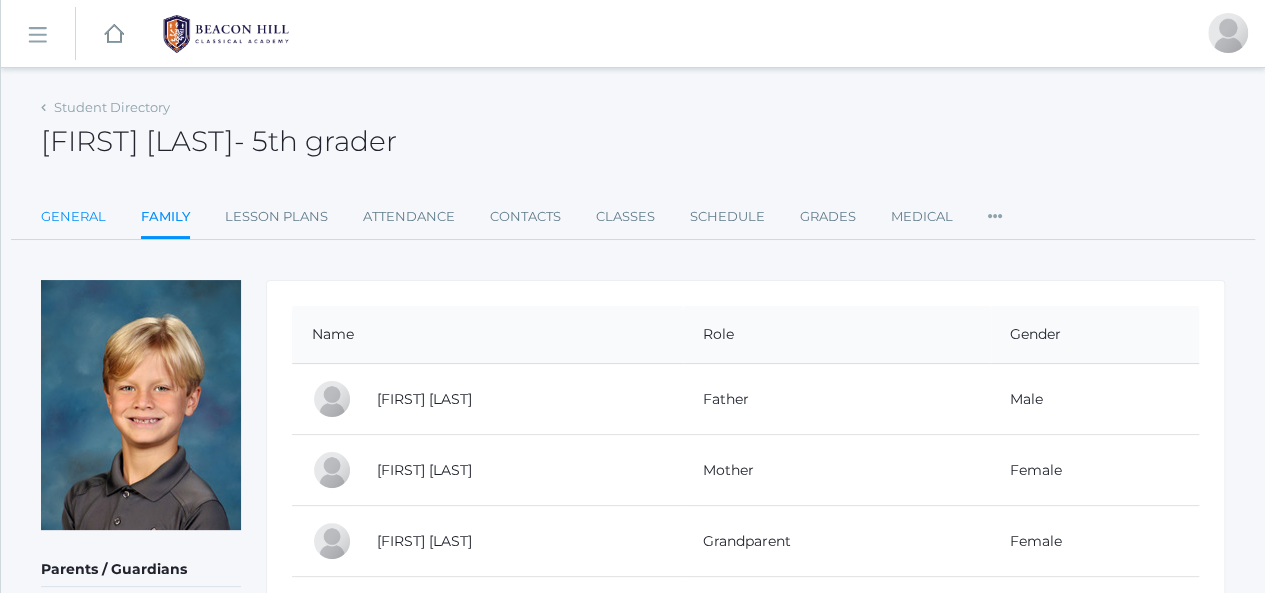 click on "General" at bounding box center (73, 217) 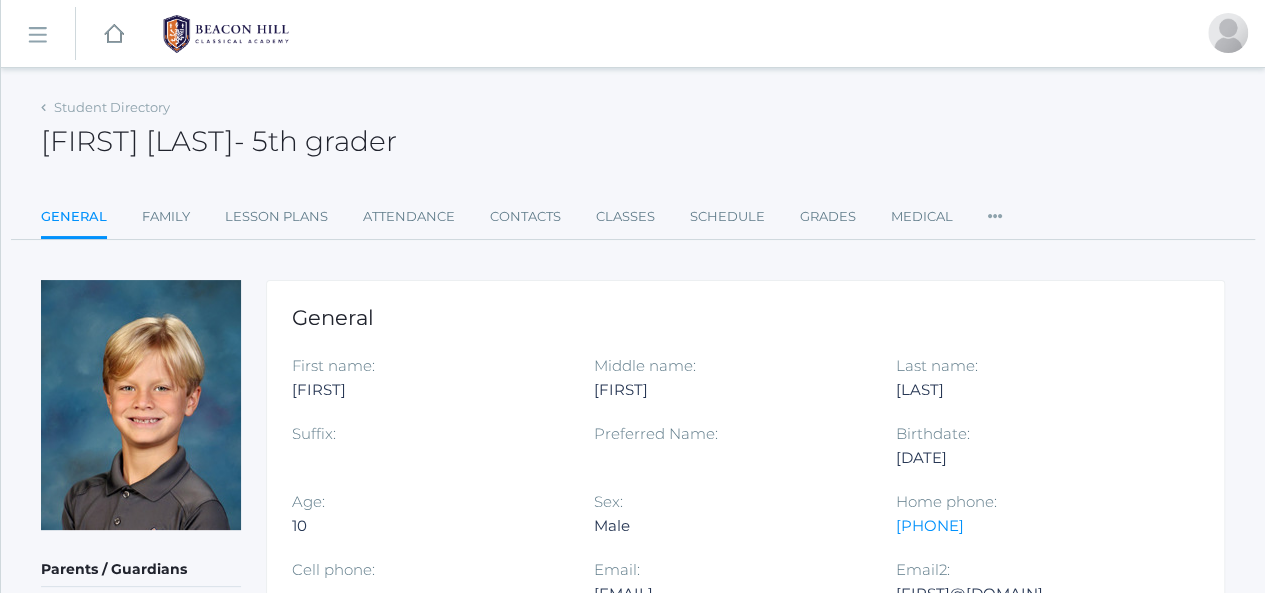 click 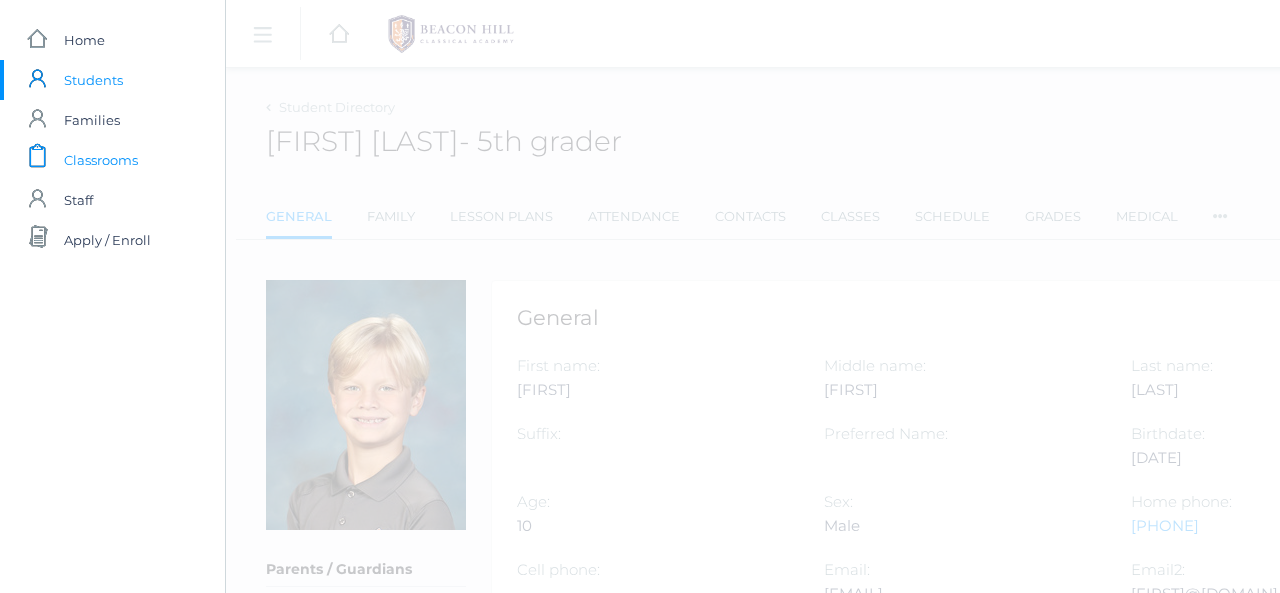 click on "Classrooms" at bounding box center [101, 160] 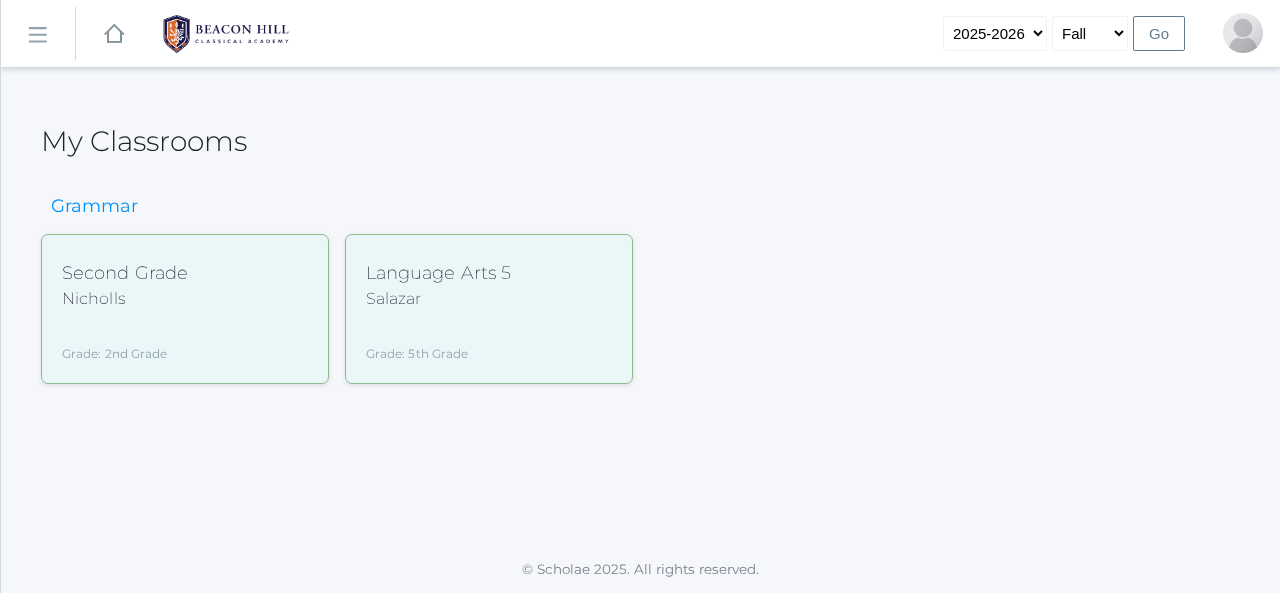 click on "Salazar" at bounding box center (439, 299) 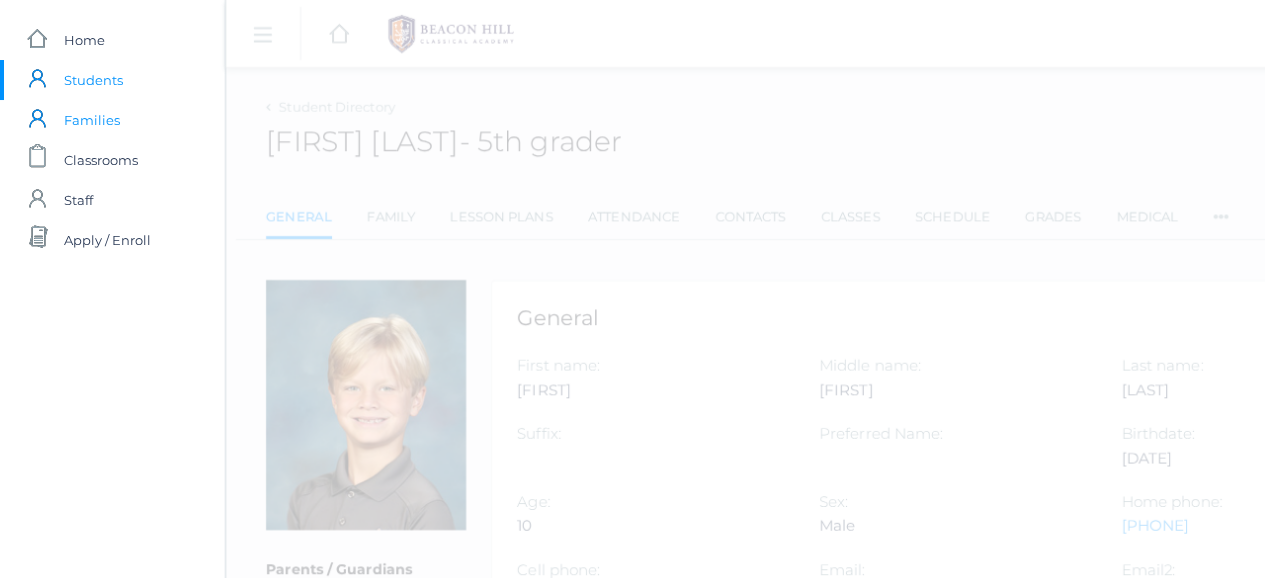 click on "Families" at bounding box center (92, 120) 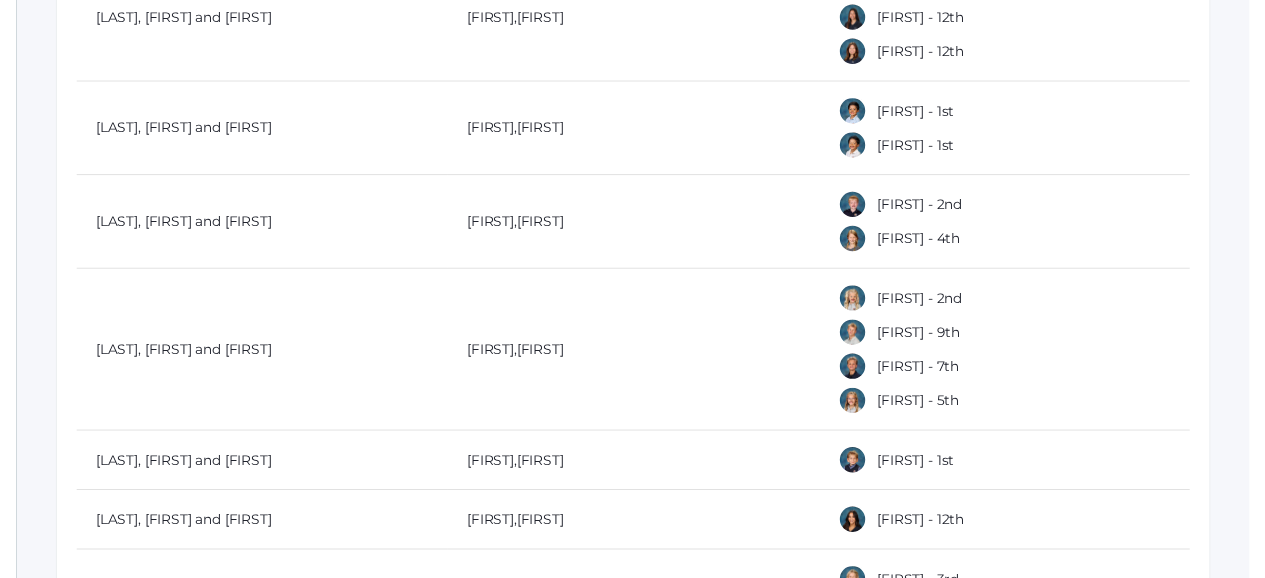 scroll, scrollTop: 0, scrollLeft: 0, axis: both 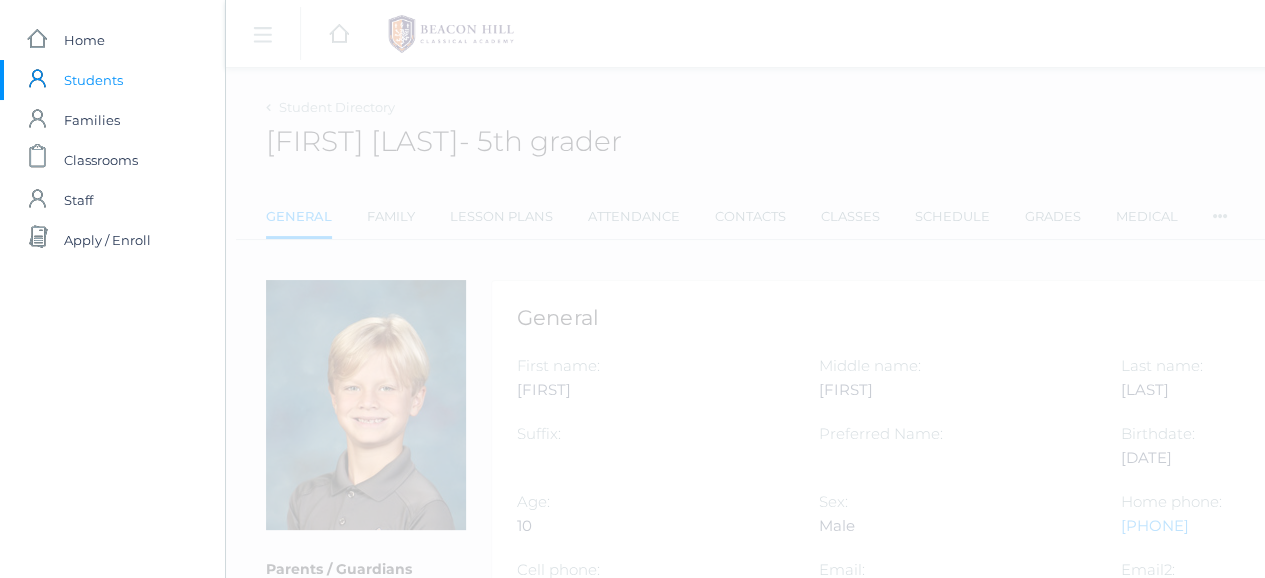 click on "Levi [LAST]
- 5th grader
Levi [LAST]
5th grader
General
Family
Lesson Plans
Attendance
Contacts
Classes" at bounding box center (857, 809) 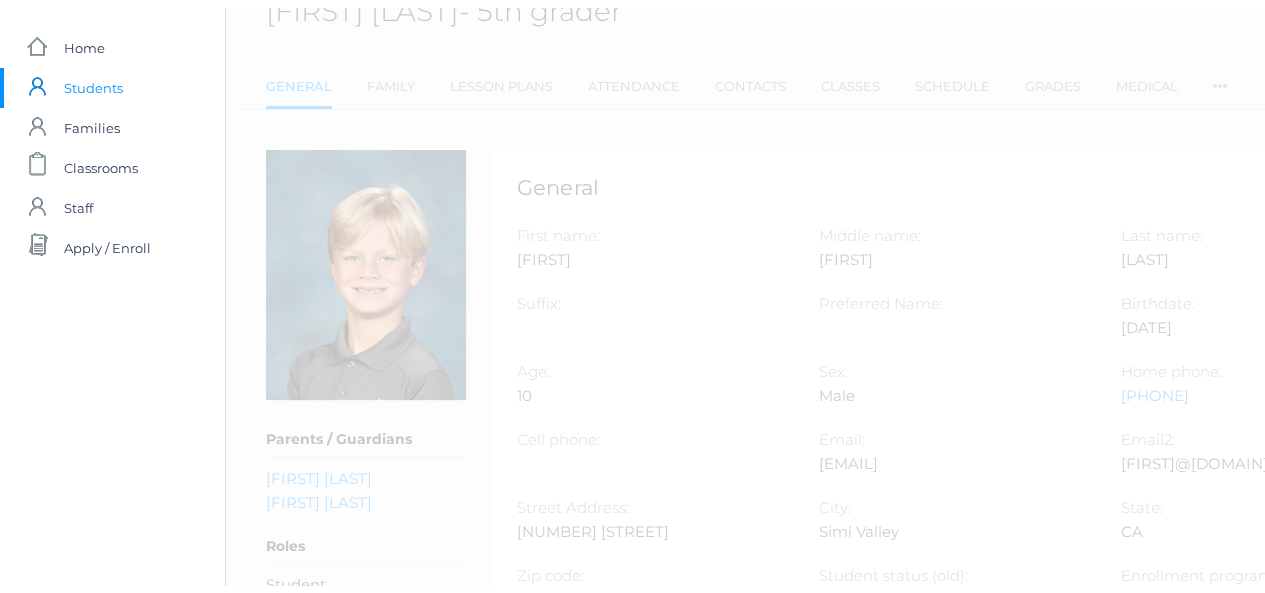 scroll, scrollTop: 0, scrollLeft: 0, axis: both 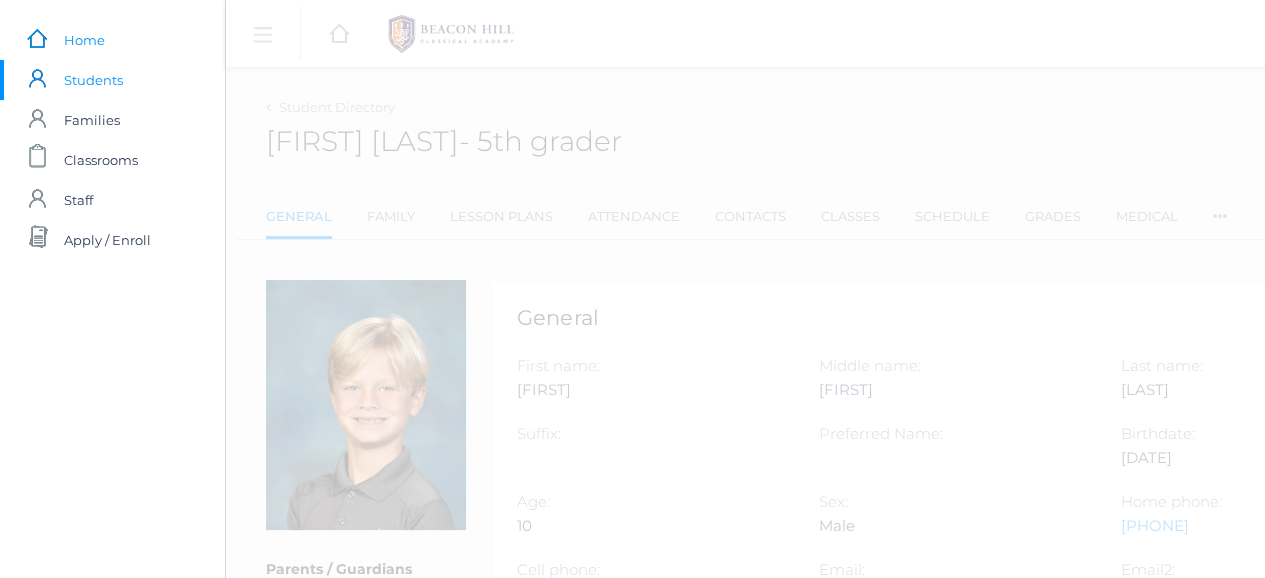 click on "icons/ui/navigation/home
Created with Sketch.
Home" at bounding box center [112, 40] 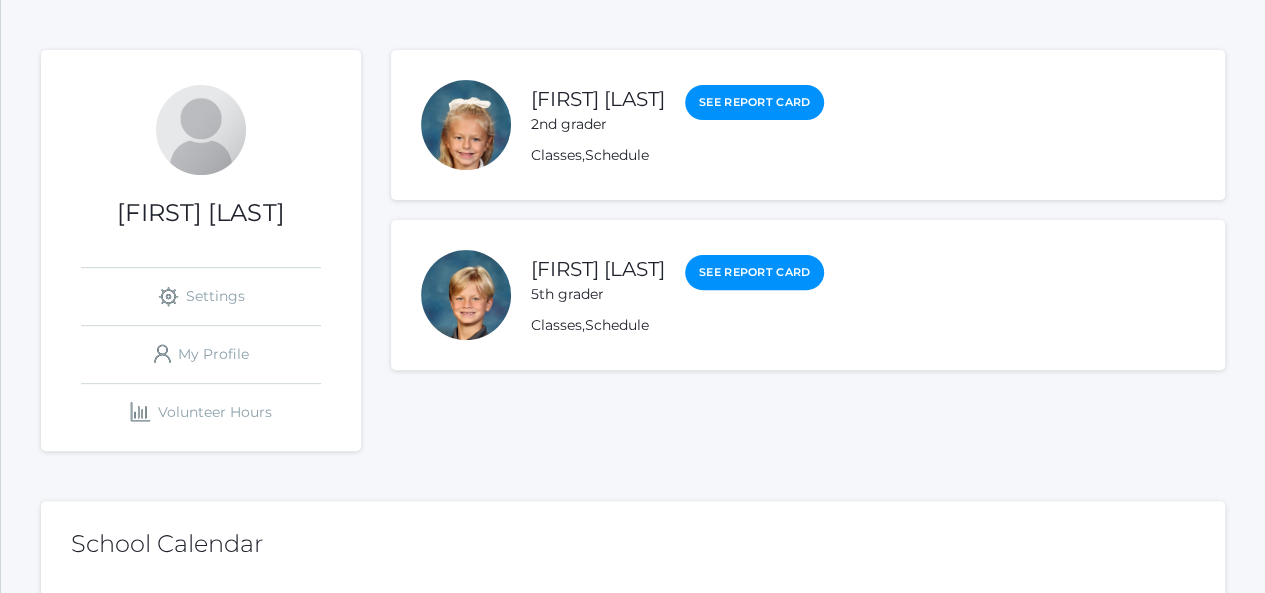 scroll, scrollTop: 188, scrollLeft: 0, axis: vertical 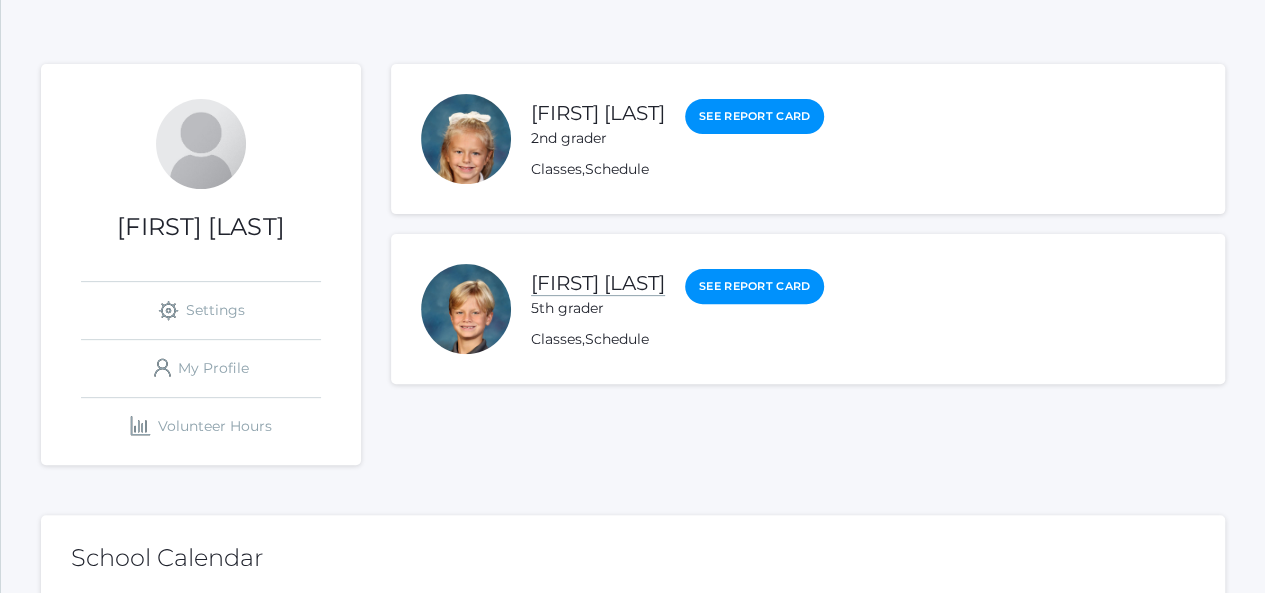 click on "[FIRST] [LAST]" at bounding box center [598, 283] 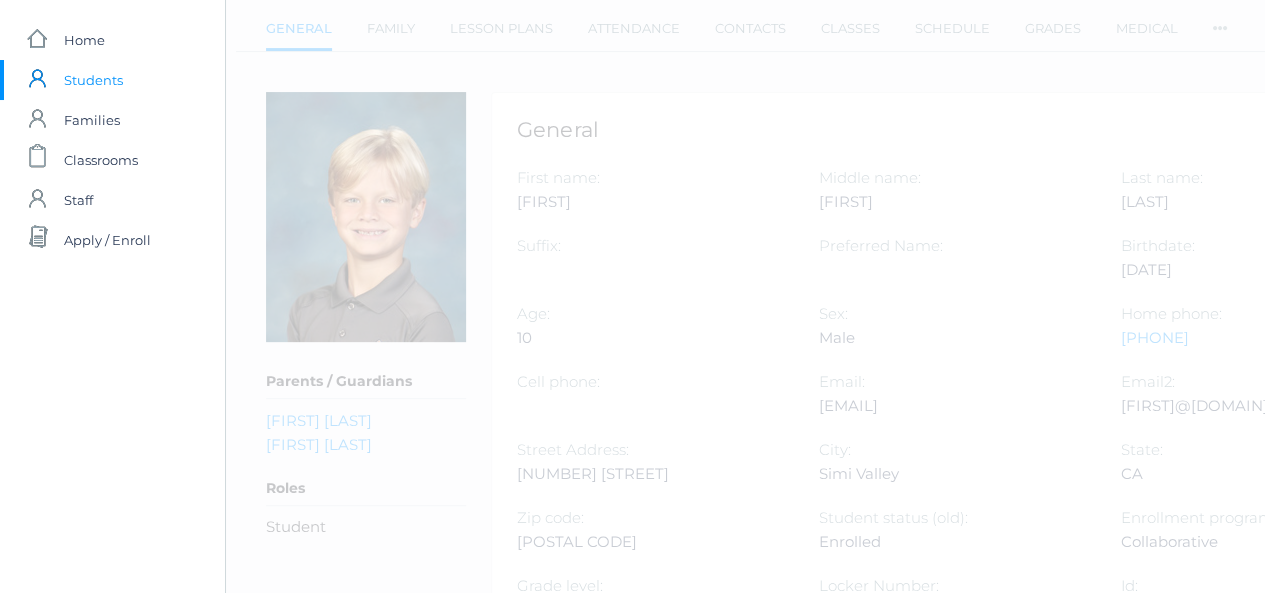 scroll, scrollTop: 0, scrollLeft: 0, axis: both 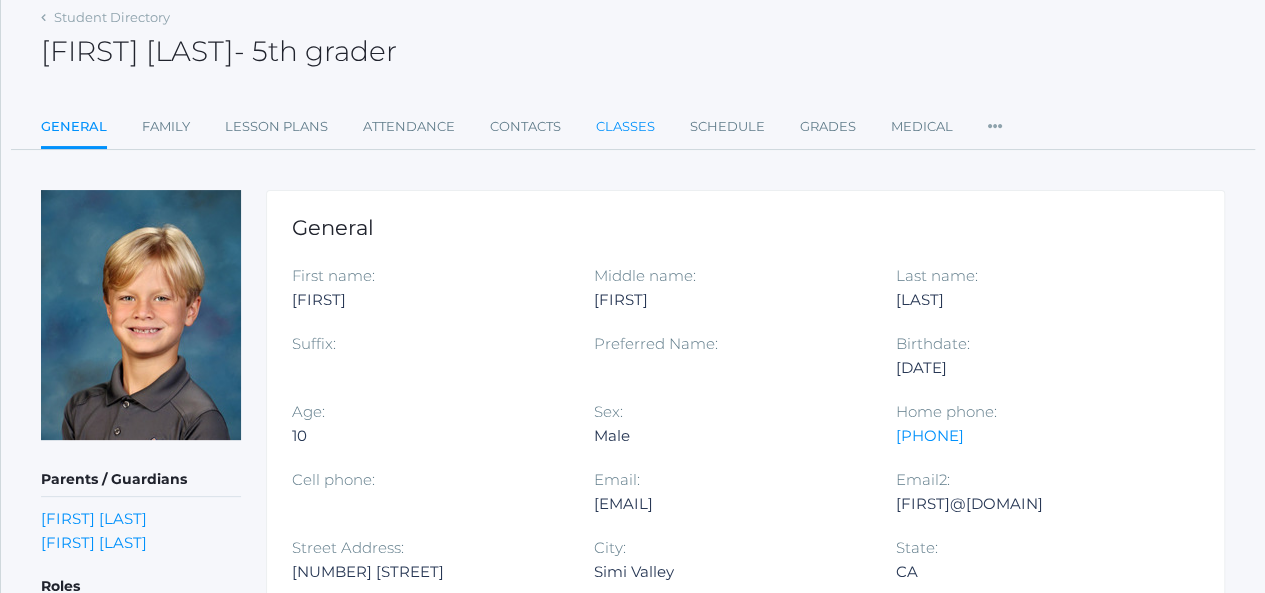 click on "Classes" at bounding box center [625, 127] 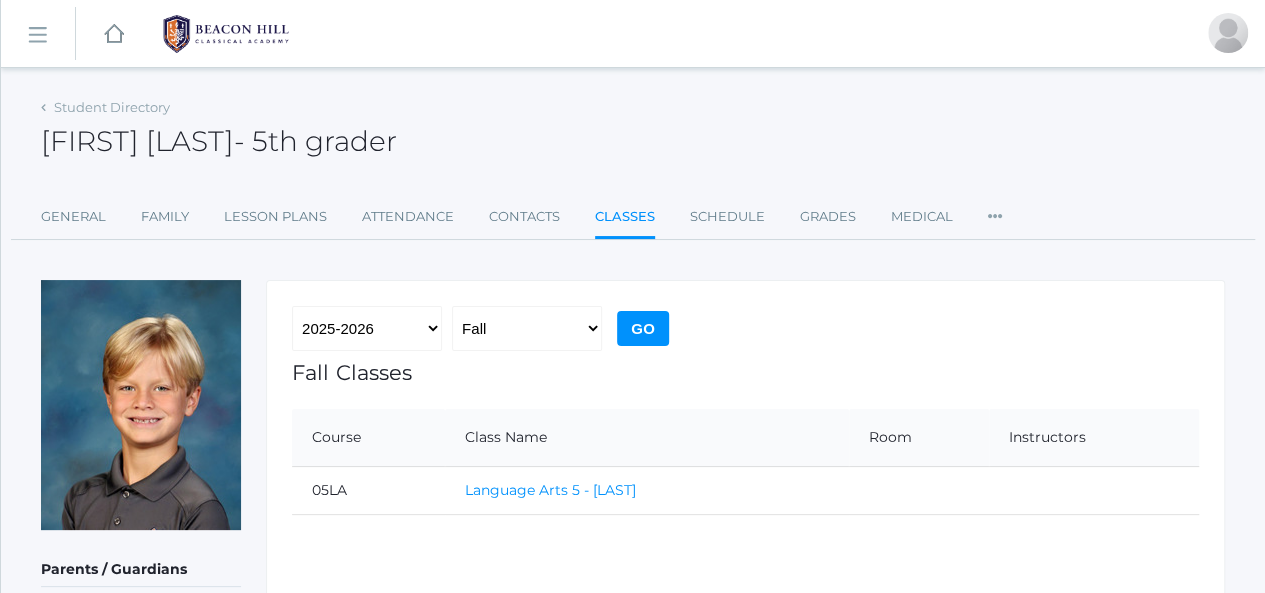 click on "Language Arts 5 - [LAST]" at bounding box center [550, 490] 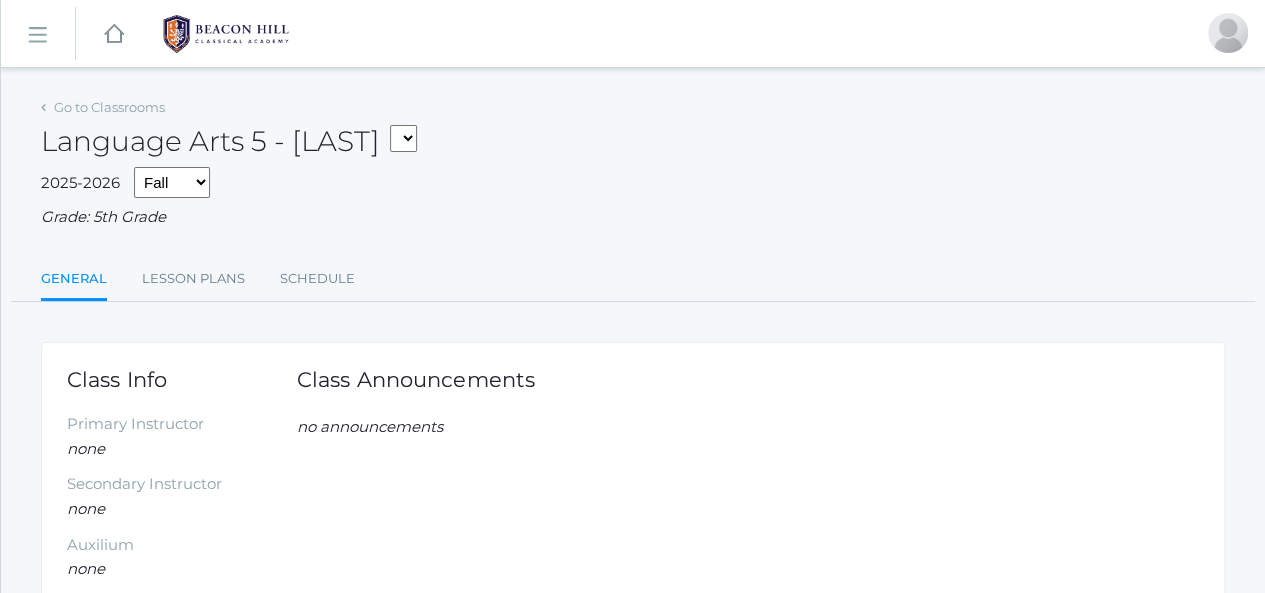 click on "Second Grade - [LAST]
Language Arts 5 - [LAST]" at bounding box center (403, 138) 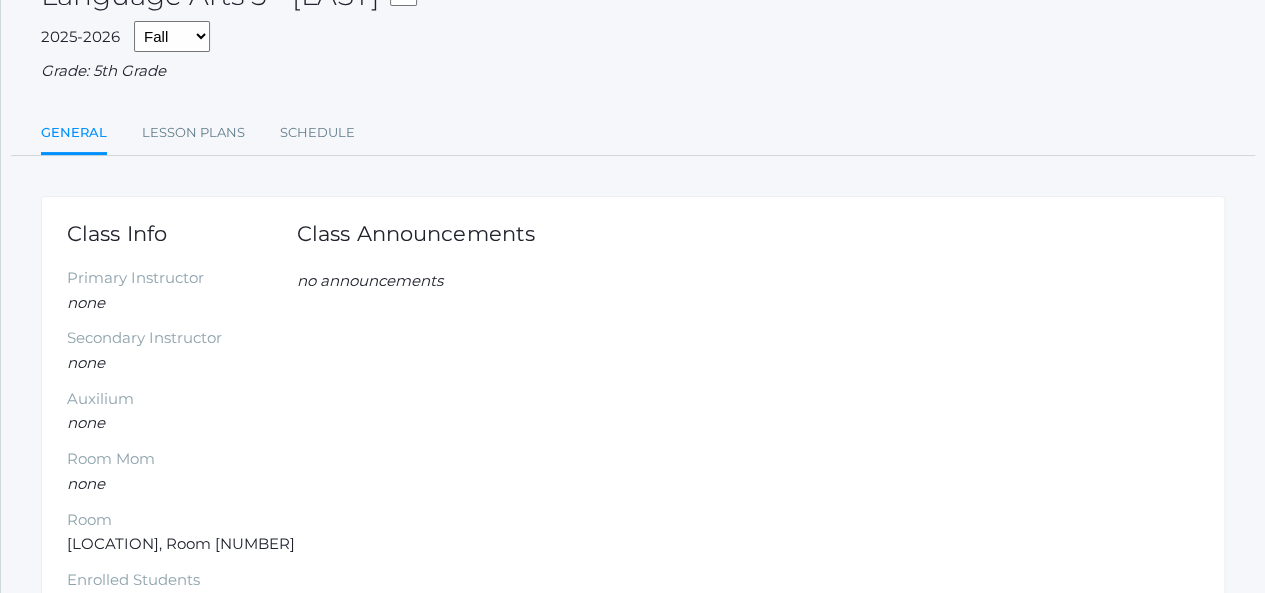 scroll, scrollTop: 0, scrollLeft: 0, axis: both 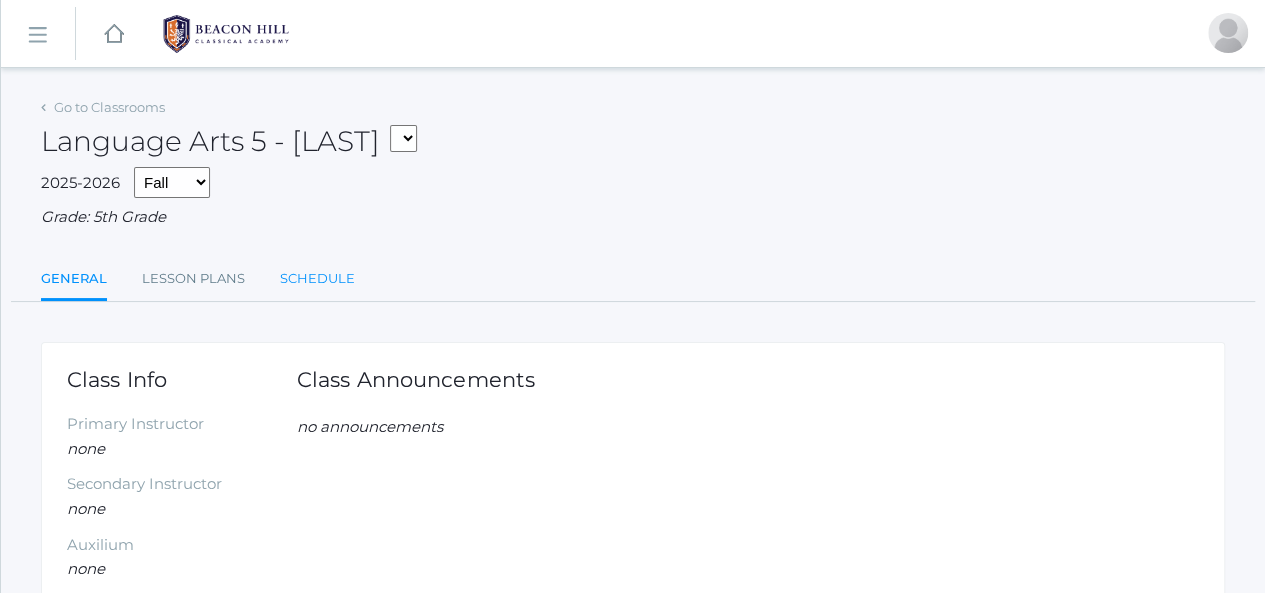 click on "Schedule" at bounding box center (317, 279) 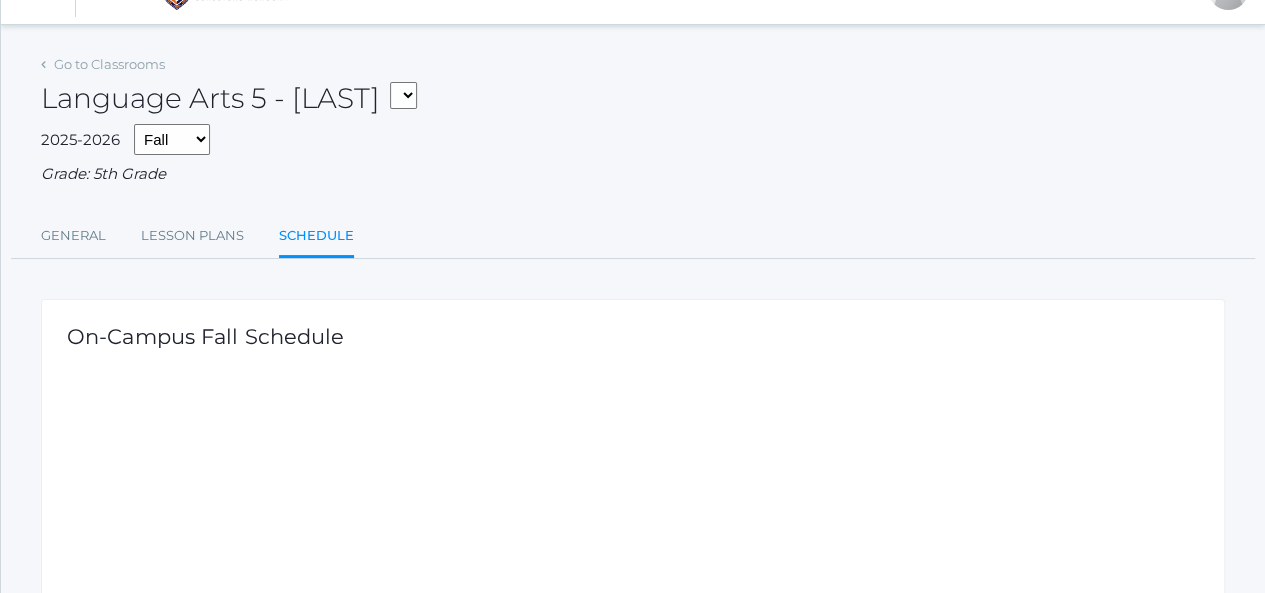 scroll, scrollTop: 0, scrollLeft: 0, axis: both 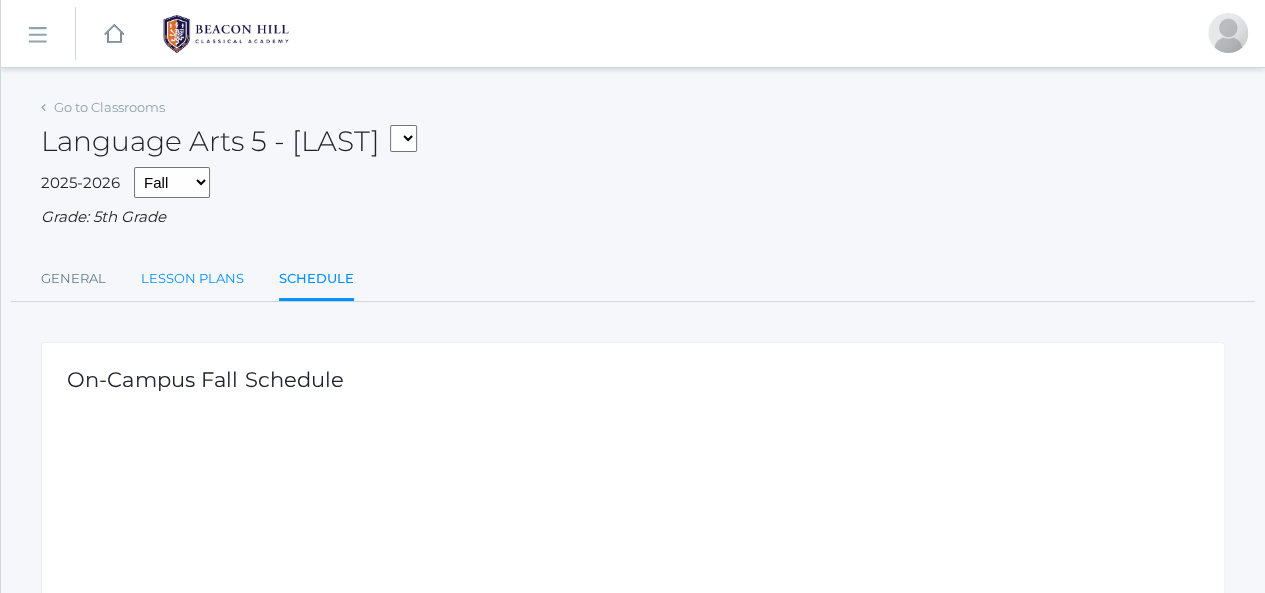 click on "Lesson Plans" at bounding box center (192, 279) 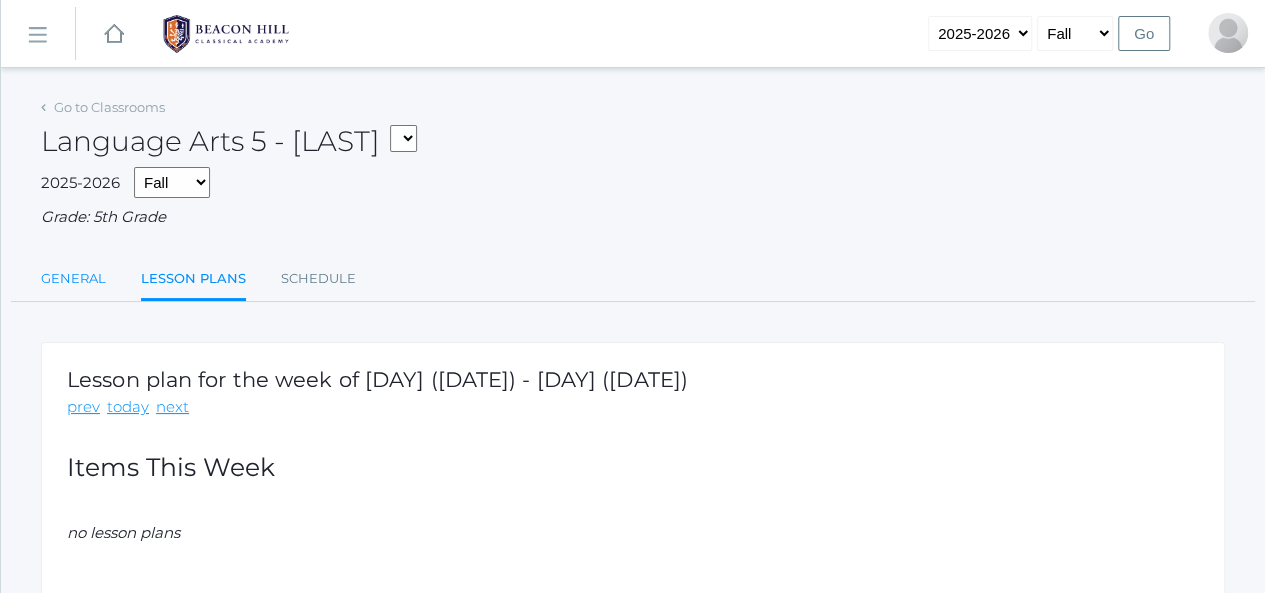 click on "General" at bounding box center (73, 279) 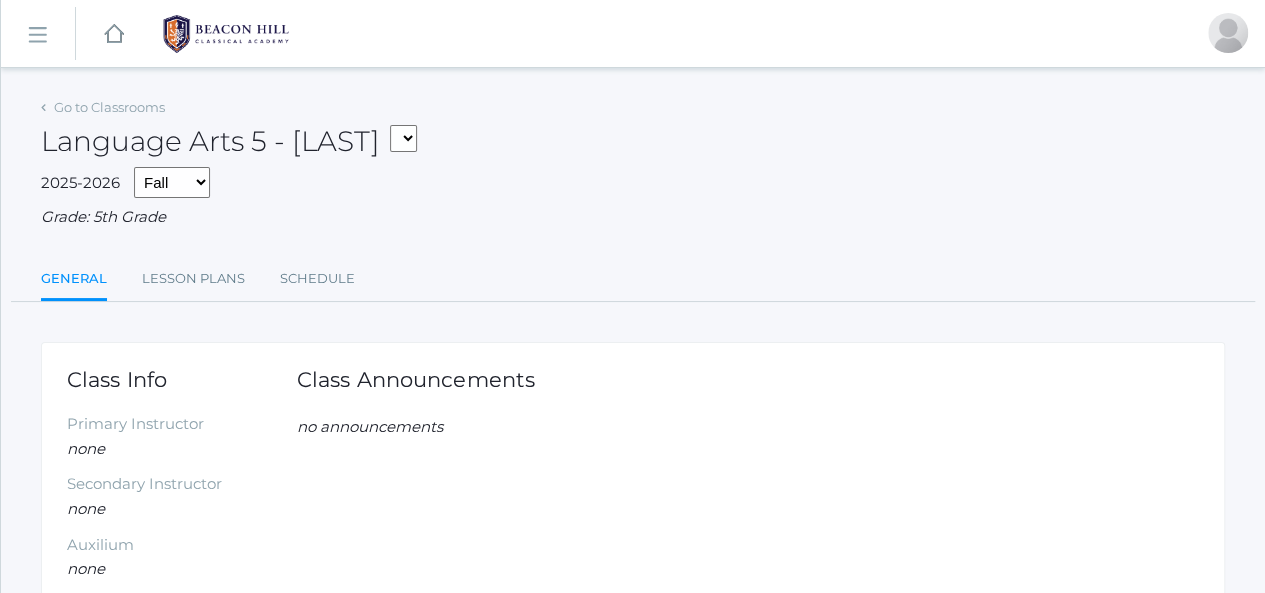 scroll, scrollTop: 287, scrollLeft: 0, axis: vertical 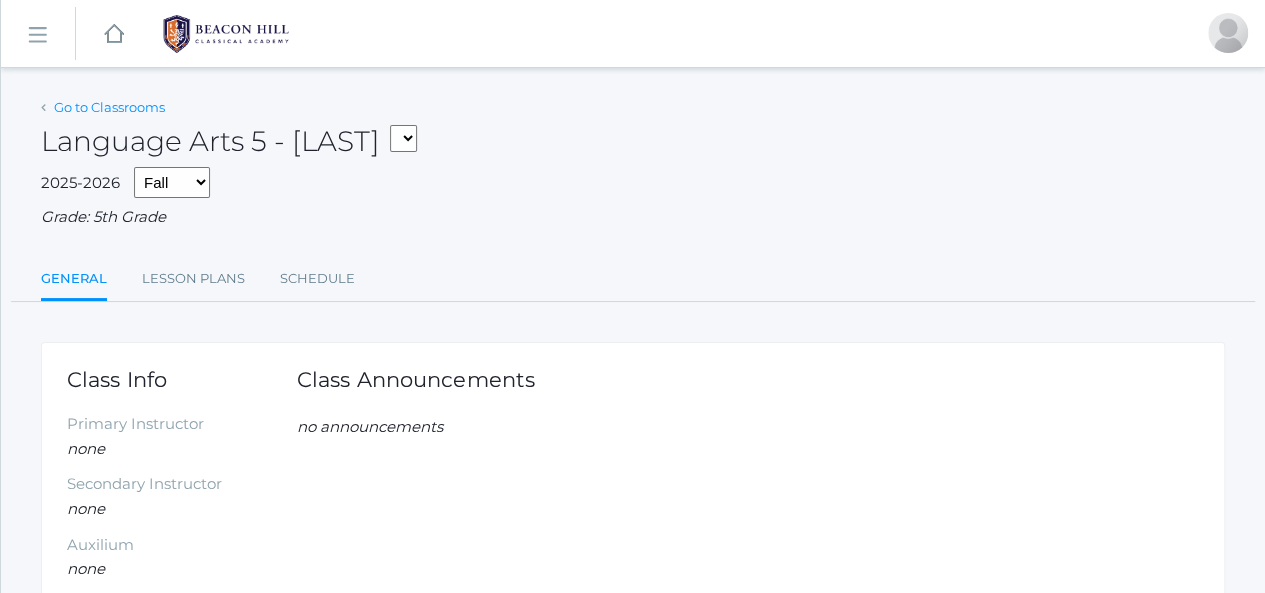 click on "Go to Classrooms" at bounding box center (109, 107) 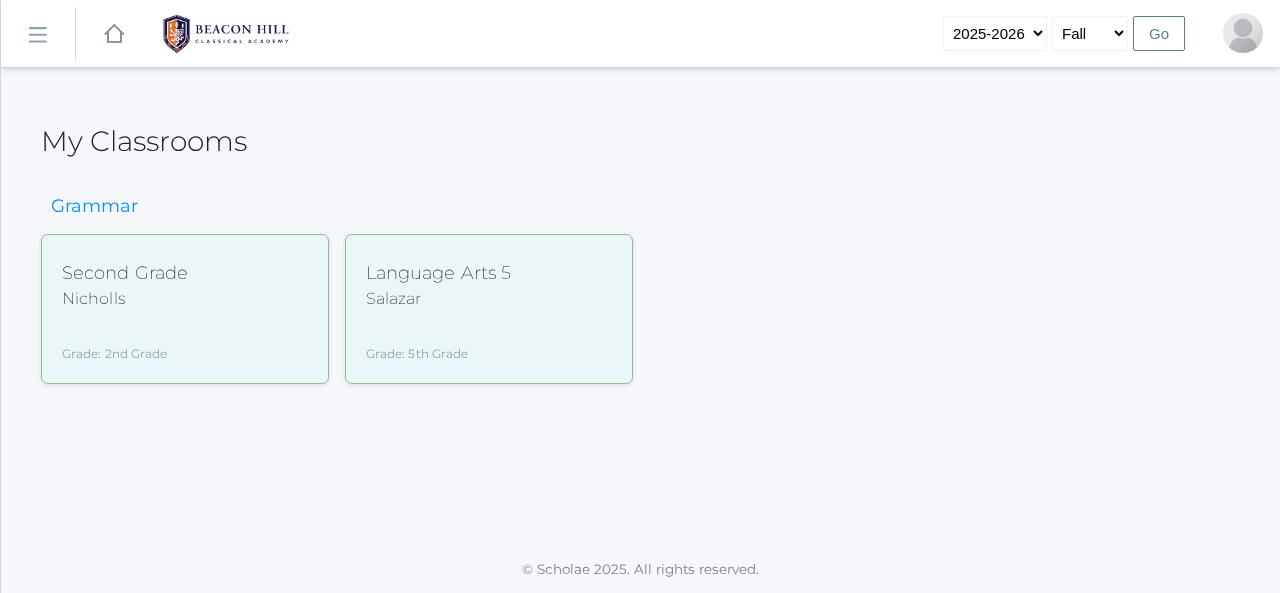 click at bounding box center (226, 34) 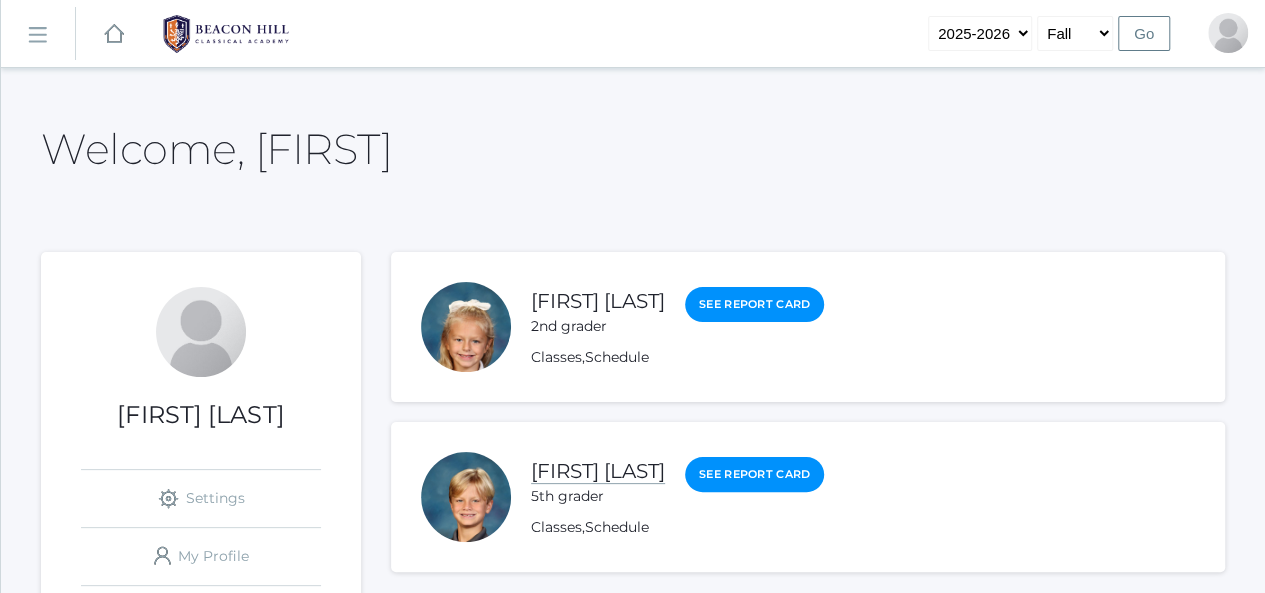 click on "[FIRST] [LAST]" at bounding box center [598, 471] 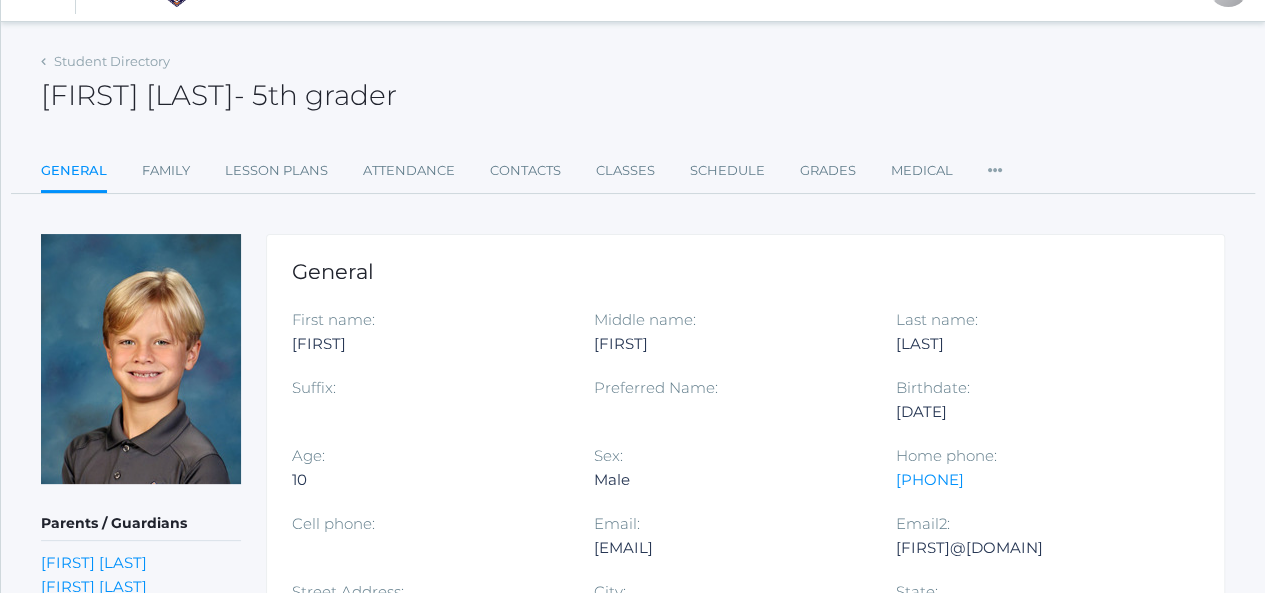 scroll, scrollTop: 0, scrollLeft: 0, axis: both 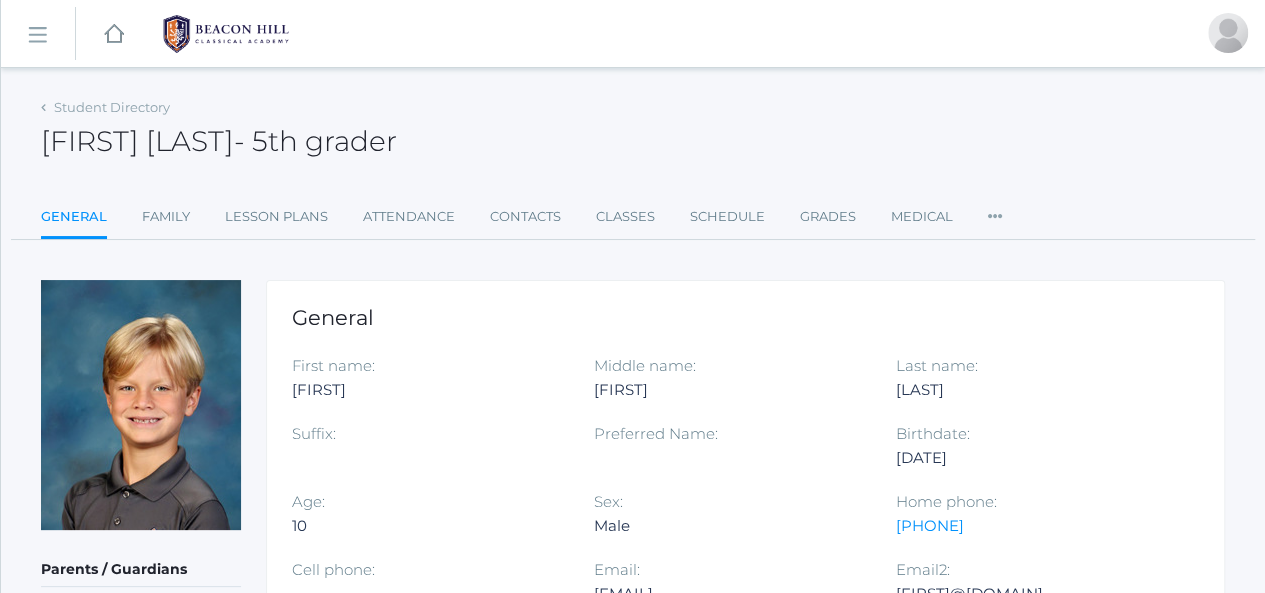 click 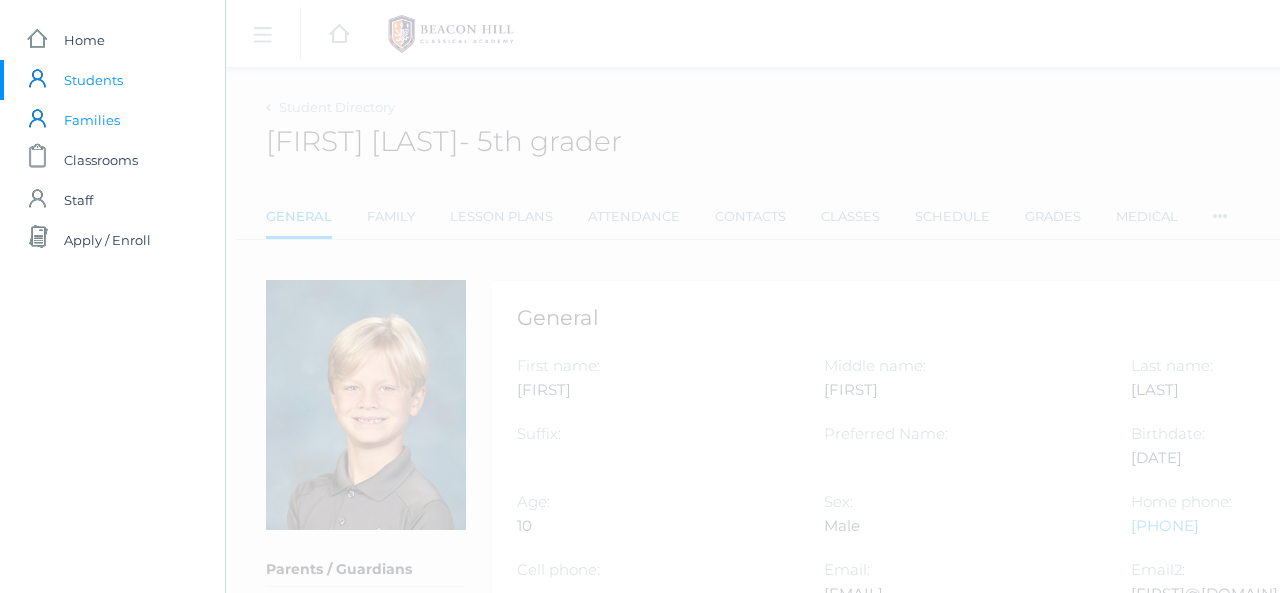 click on "Families" at bounding box center [92, 120] 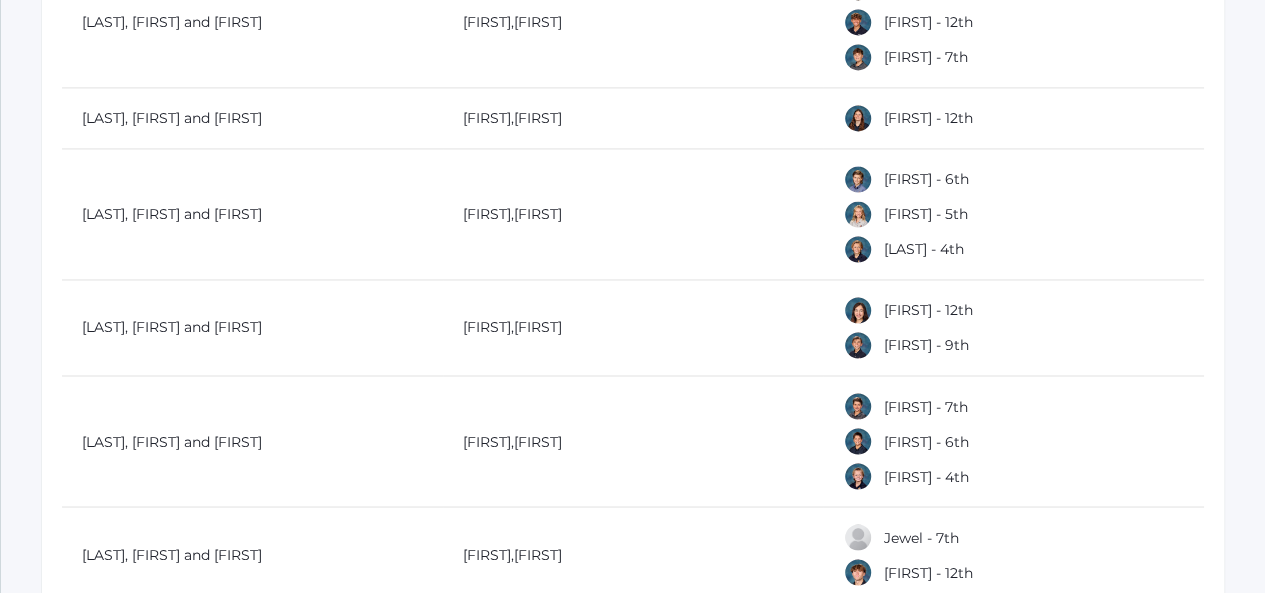 scroll, scrollTop: 1513, scrollLeft: 0, axis: vertical 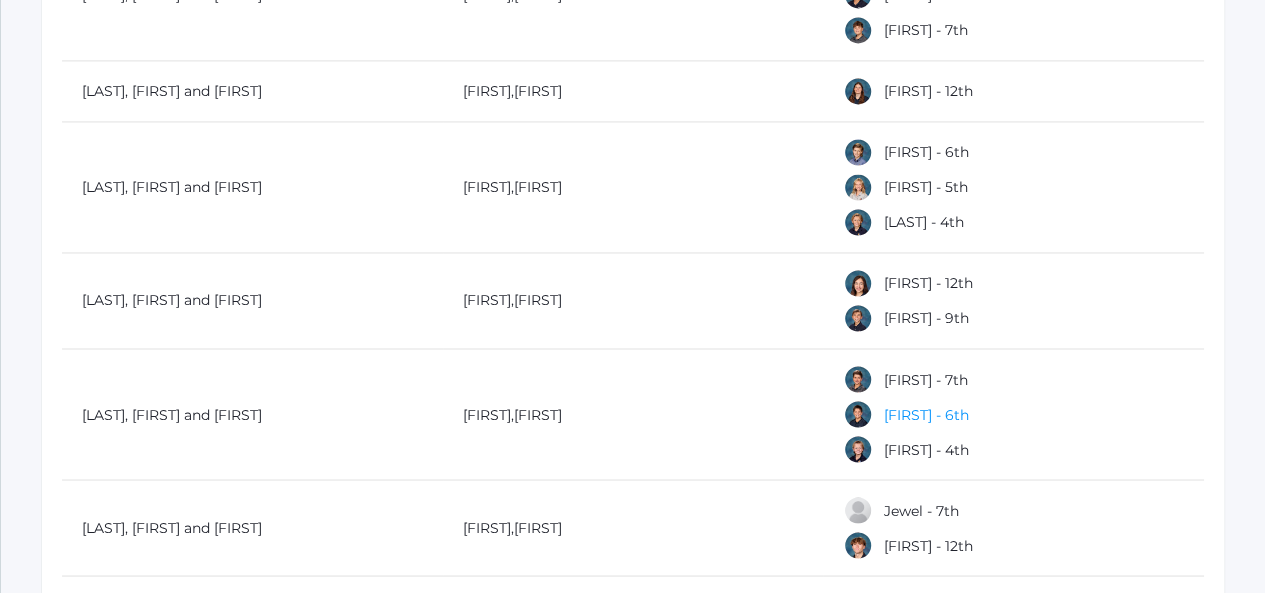 click on "[FIRST] - 6th" at bounding box center [925, 414] 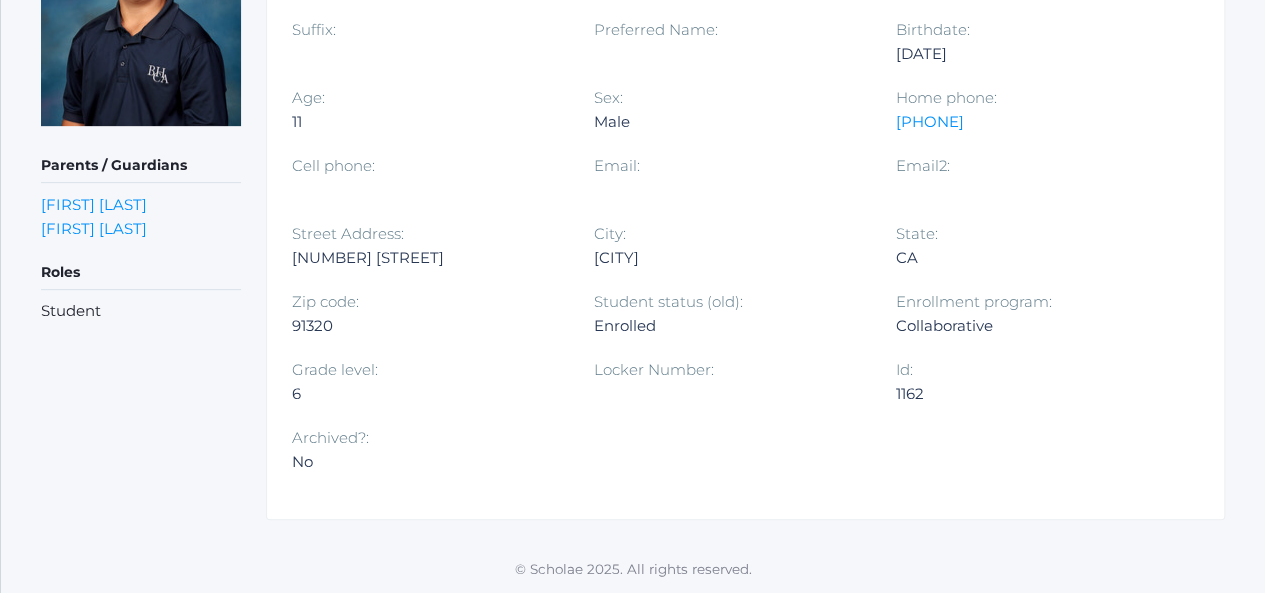 scroll, scrollTop: 0, scrollLeft: 0, axis: both 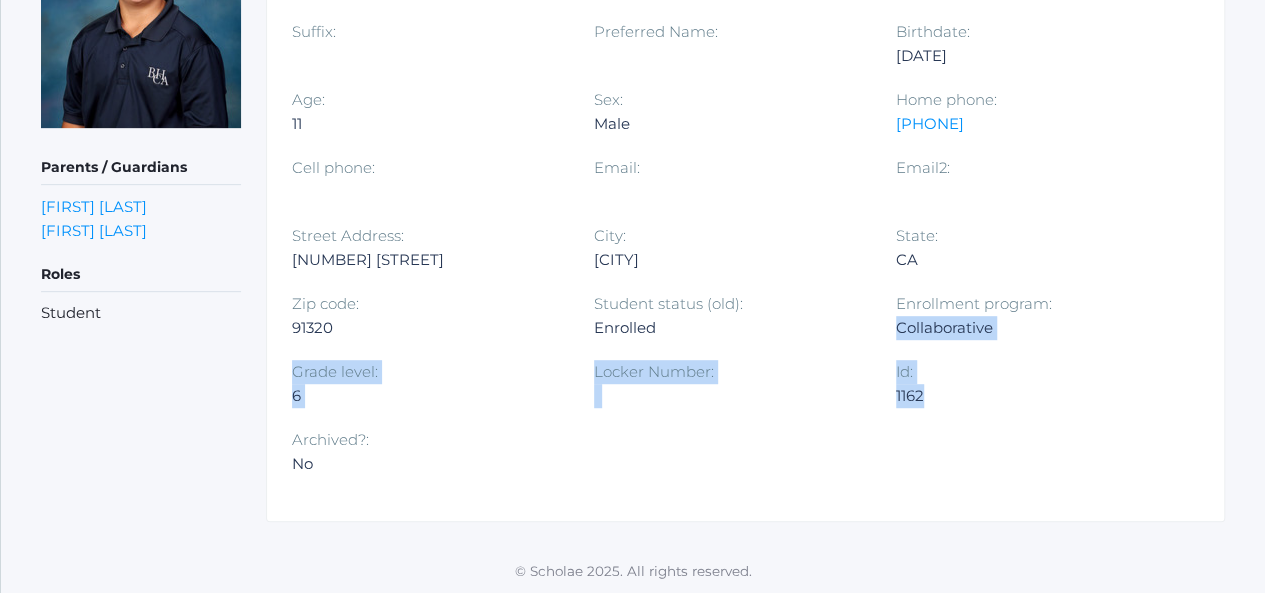drag, startPoint x: 1270, startPoint y: 165, endPoint x: 1279, endPoint y: 317, distance: 152.26622 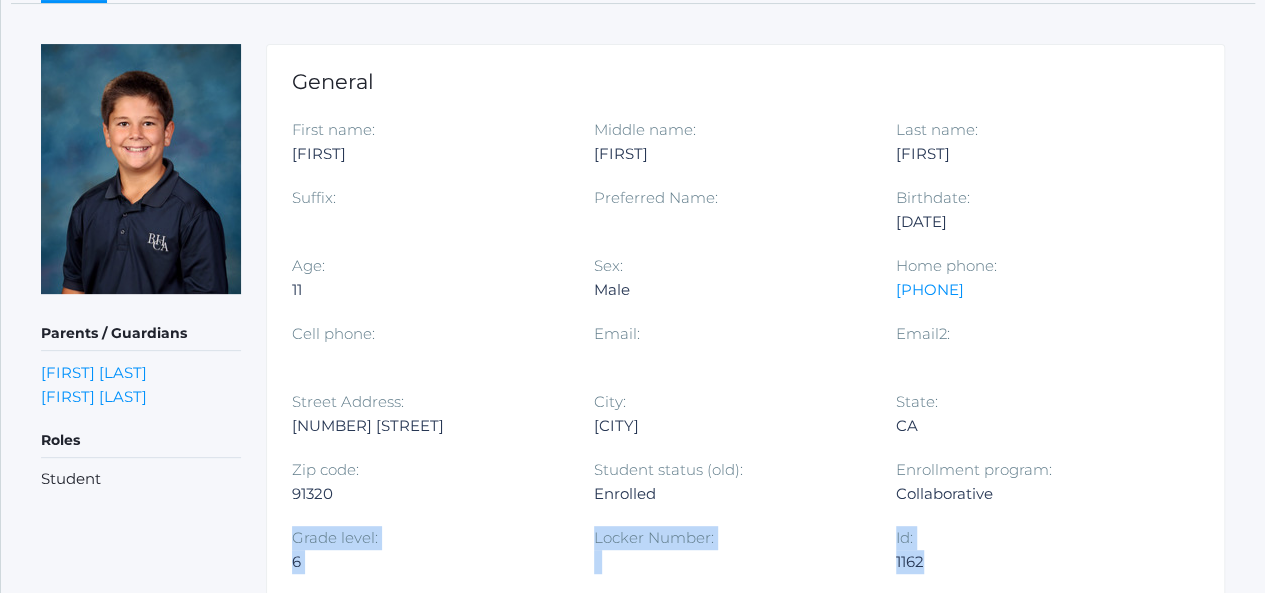 scroll, scrollTop: 168, scrollLeft: 0, axis: vertical 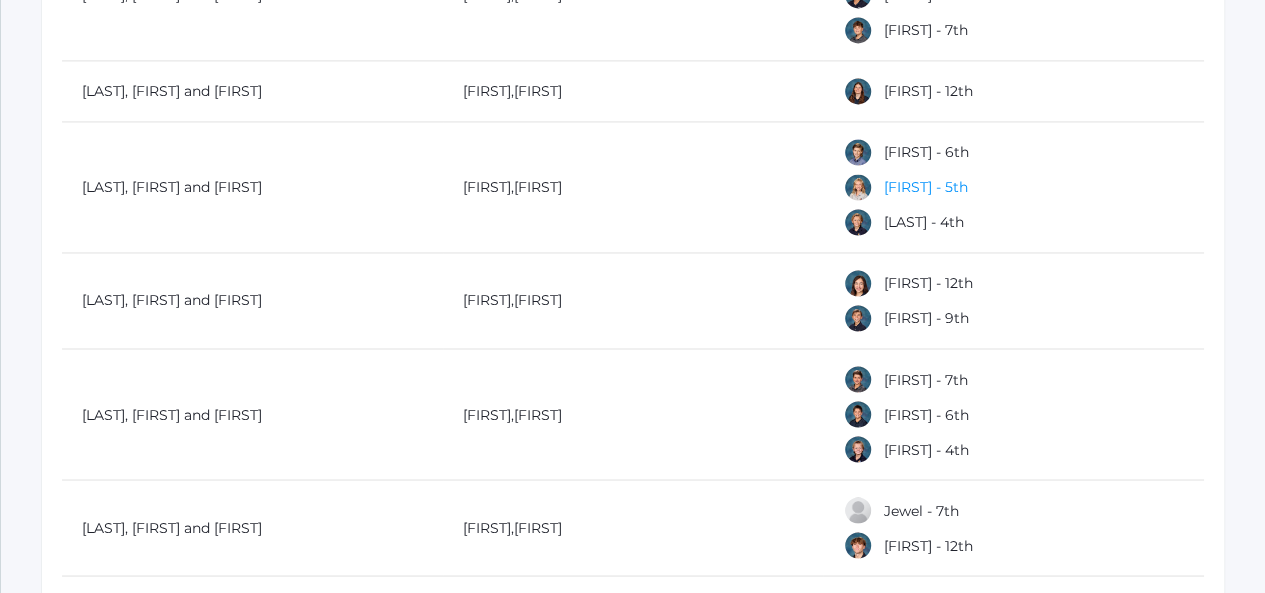 click on "[FIRST] - 5th" at bounding box center (925, 187) 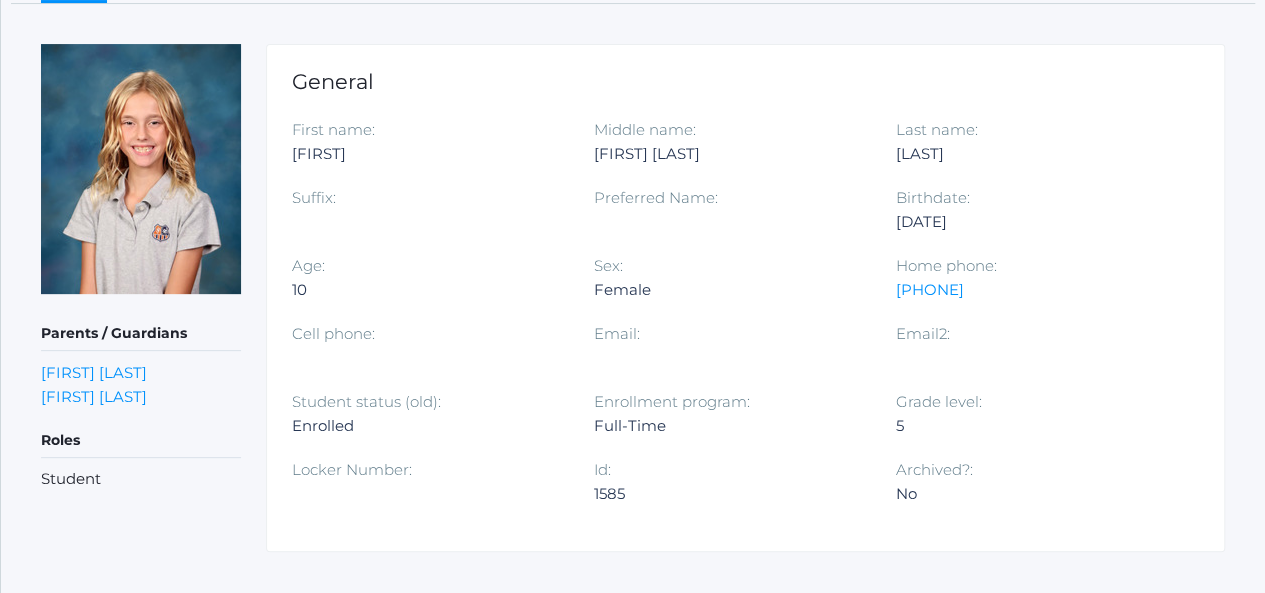 scroll, scrollTop: 266, scrollLeft: 0, axis: vertical 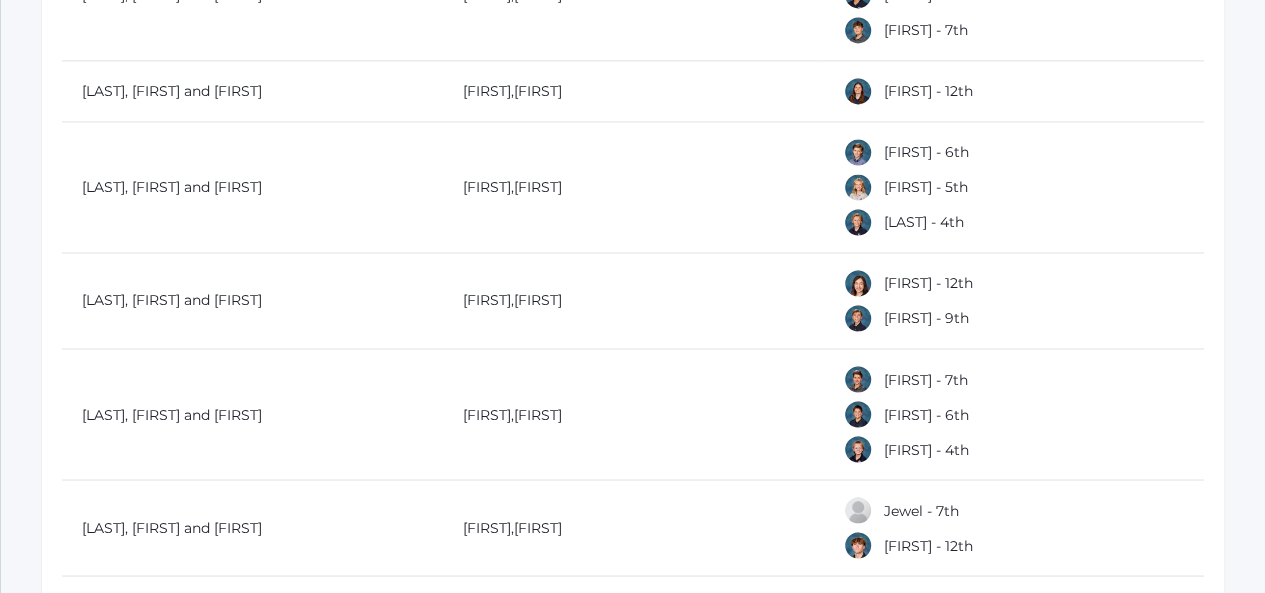 click on "[FIRST] , [FIRST]" at bounding box center [633, 187] 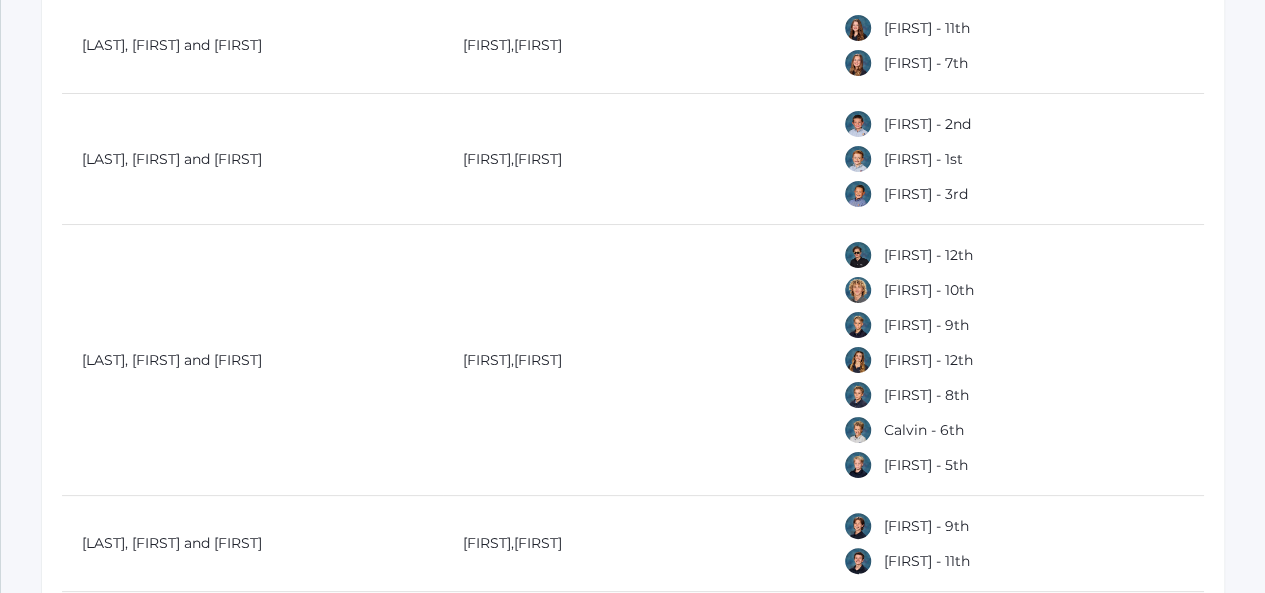 scroll, scrollTop: 3802, scrollLeft: 0, axis: vertical 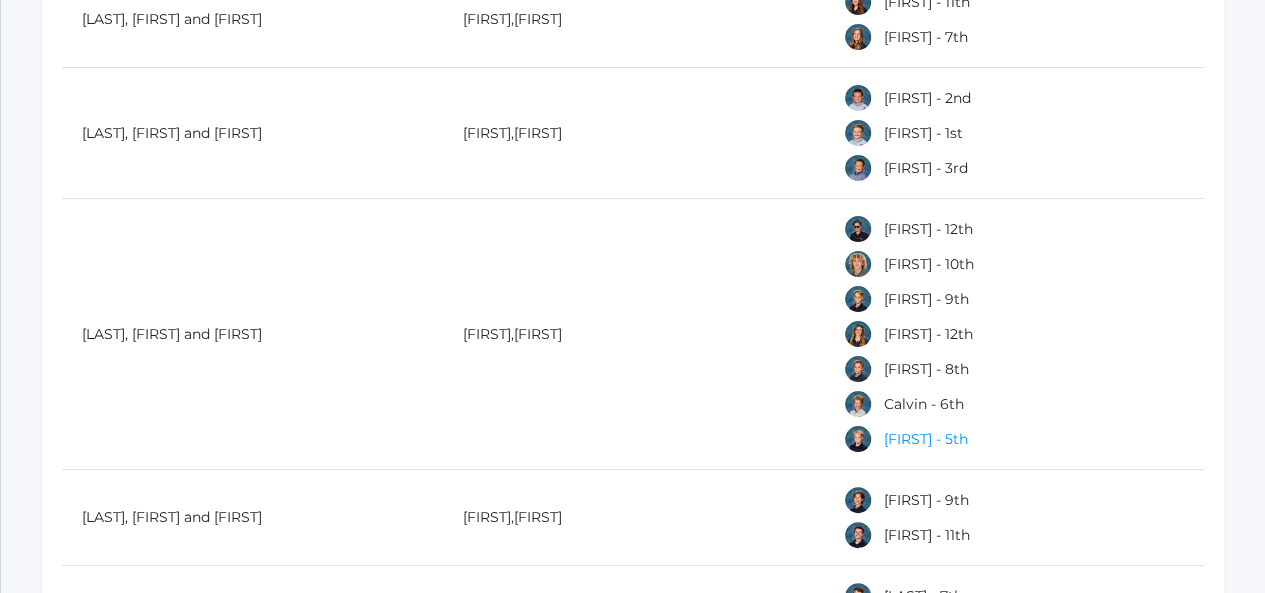 click on "[FIRST] - 5th" at bounding box center [925, 439] 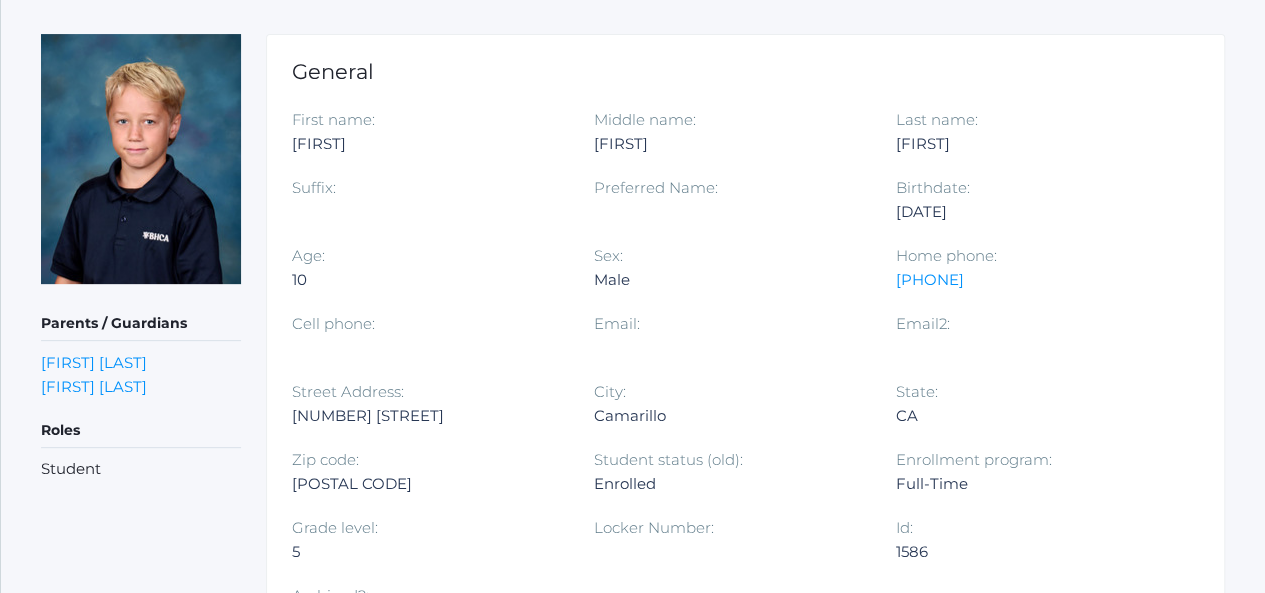 scroll, scrollTop: 0, scrollLeft: 0, axis: both 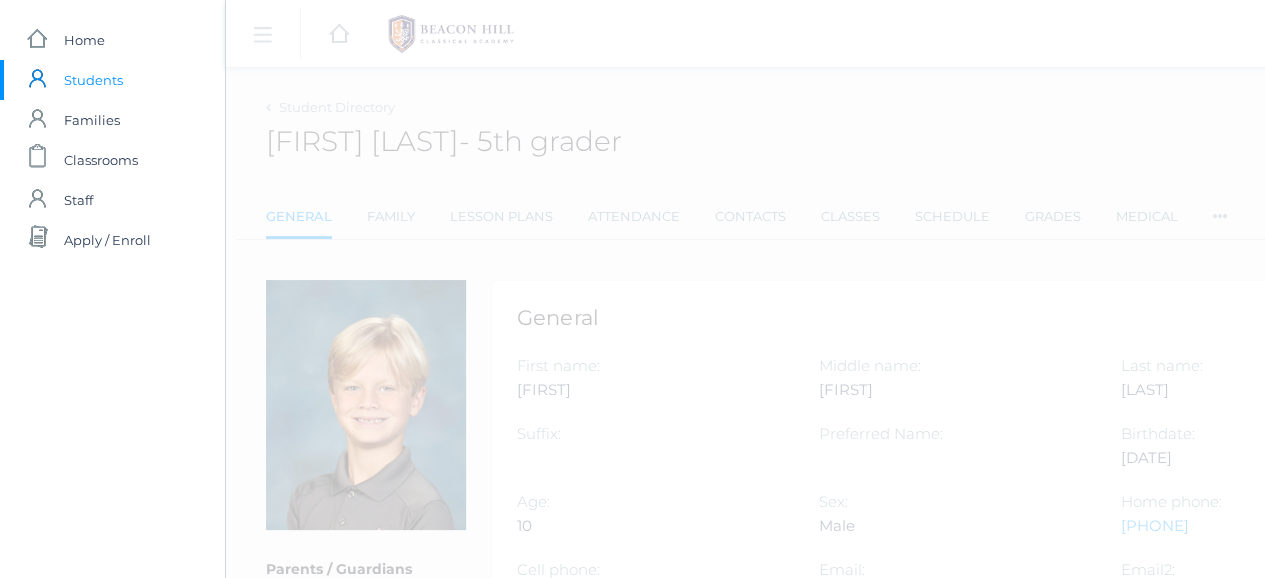 click on "Levi [LAST]
- 5th grader
Levi [LAST]
5th grader
General
Family
Lesson Plans
Attendance
Contacts
Classes" at bounding box center (857, 809) 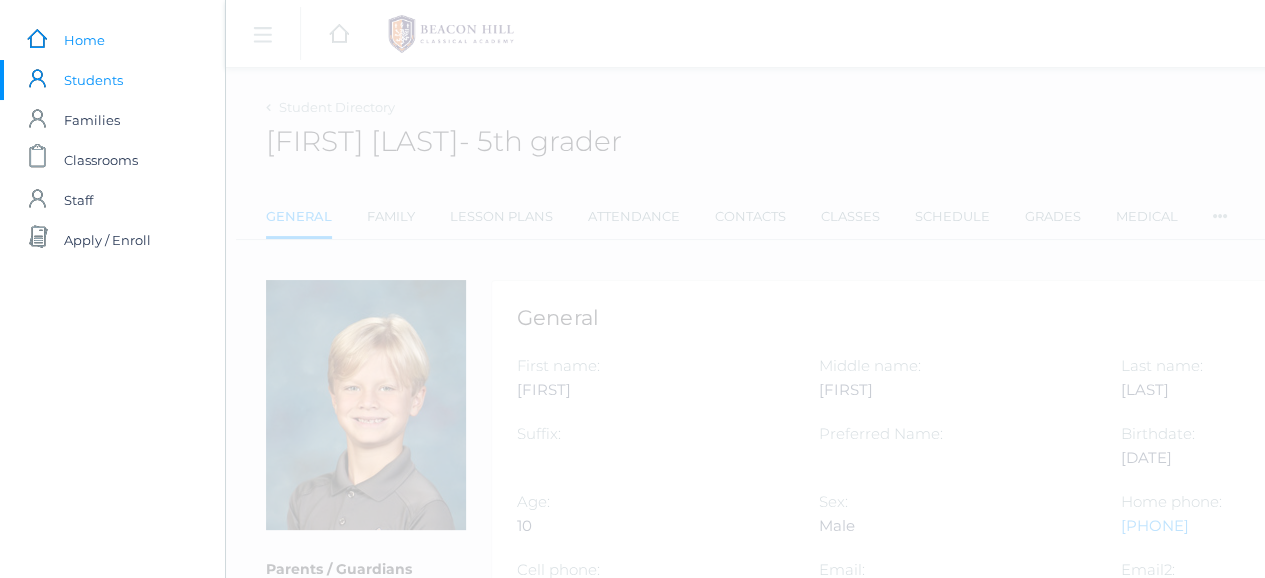 click on "Home" at bounding box center (84, 40) 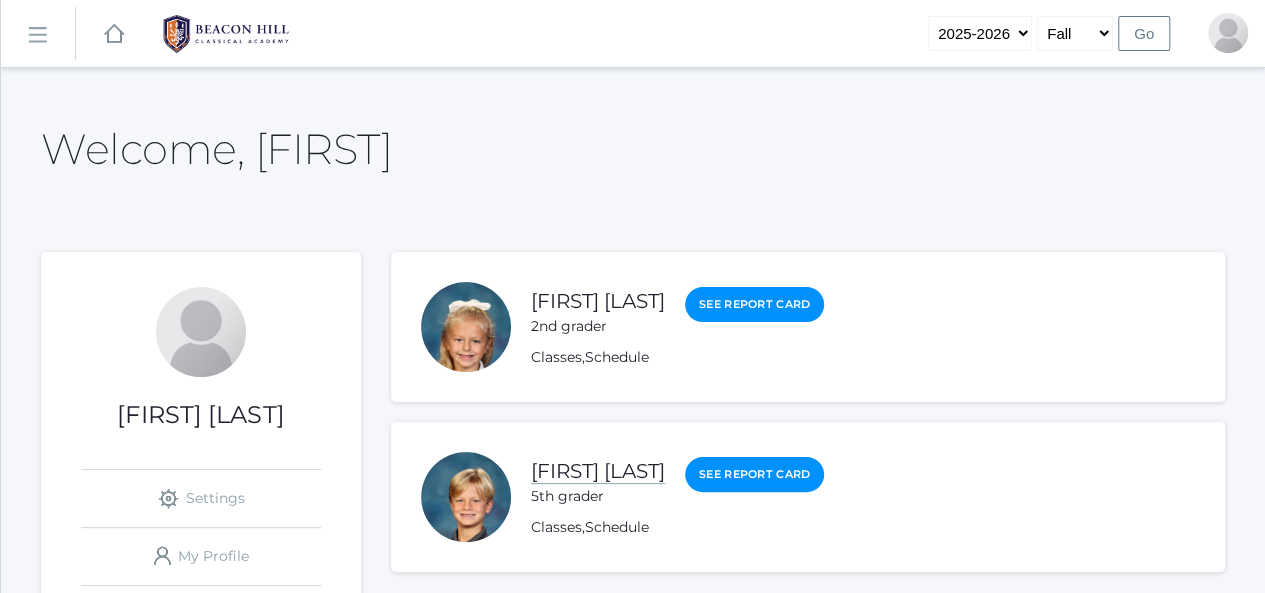 click on "[FIRST] [LAST]" at bounding box center [598, 471] 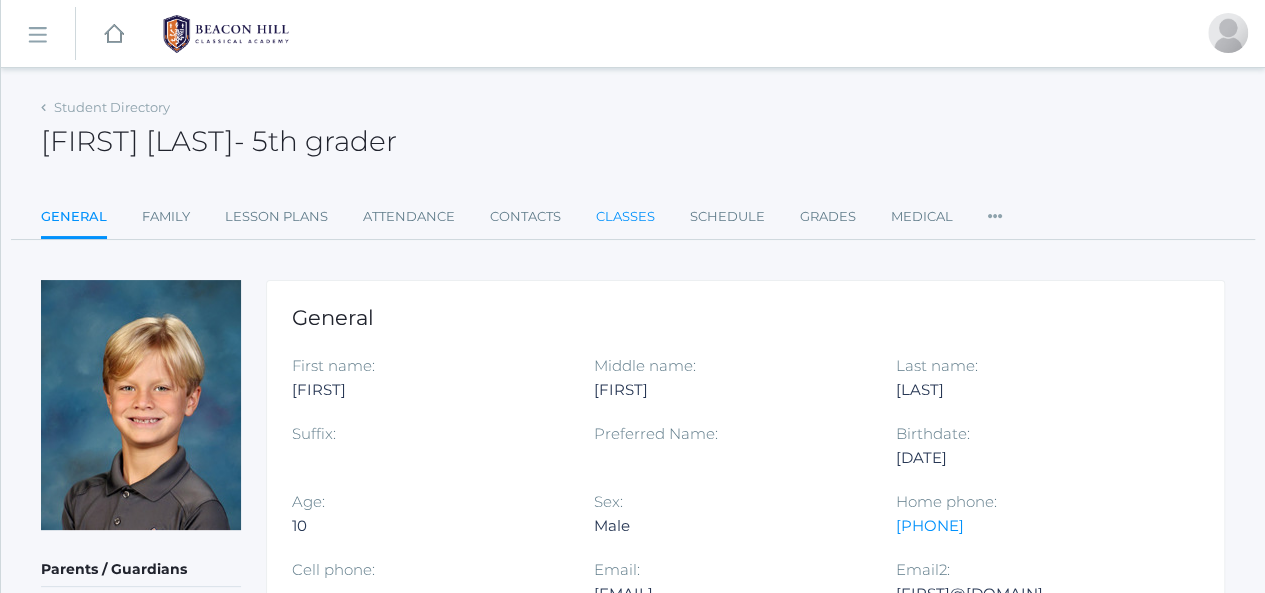 click on "Classes" at bounding box center (625, 217) 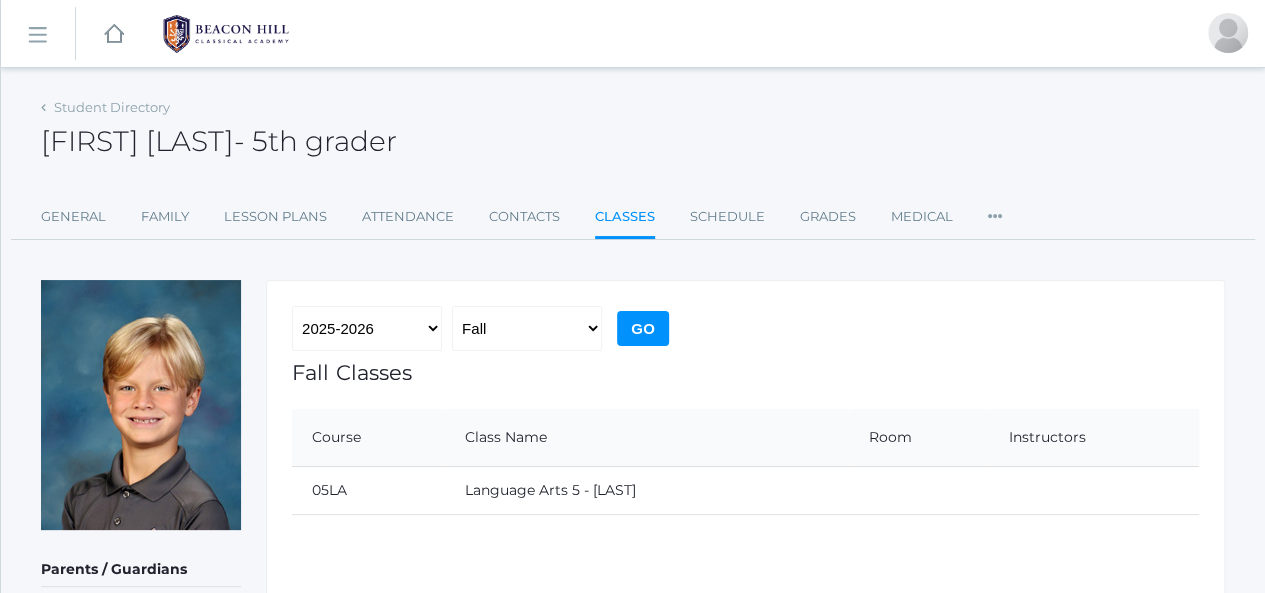 click on "Classes" at bounding box center (625, 218) 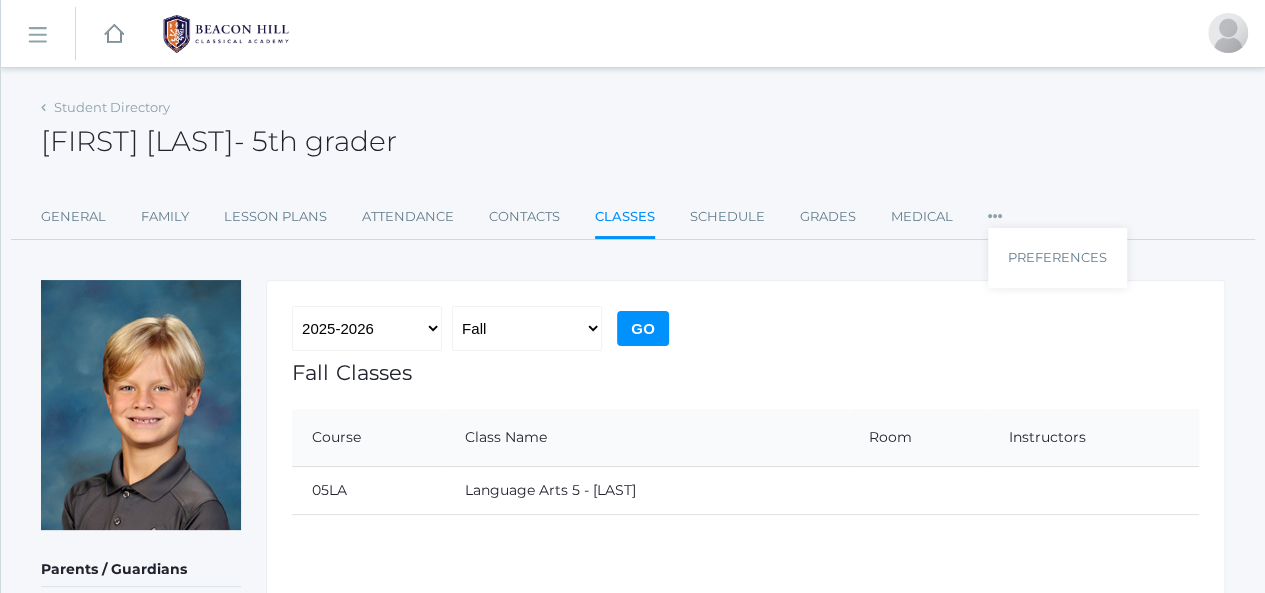 click at bounding box center [995, 210] 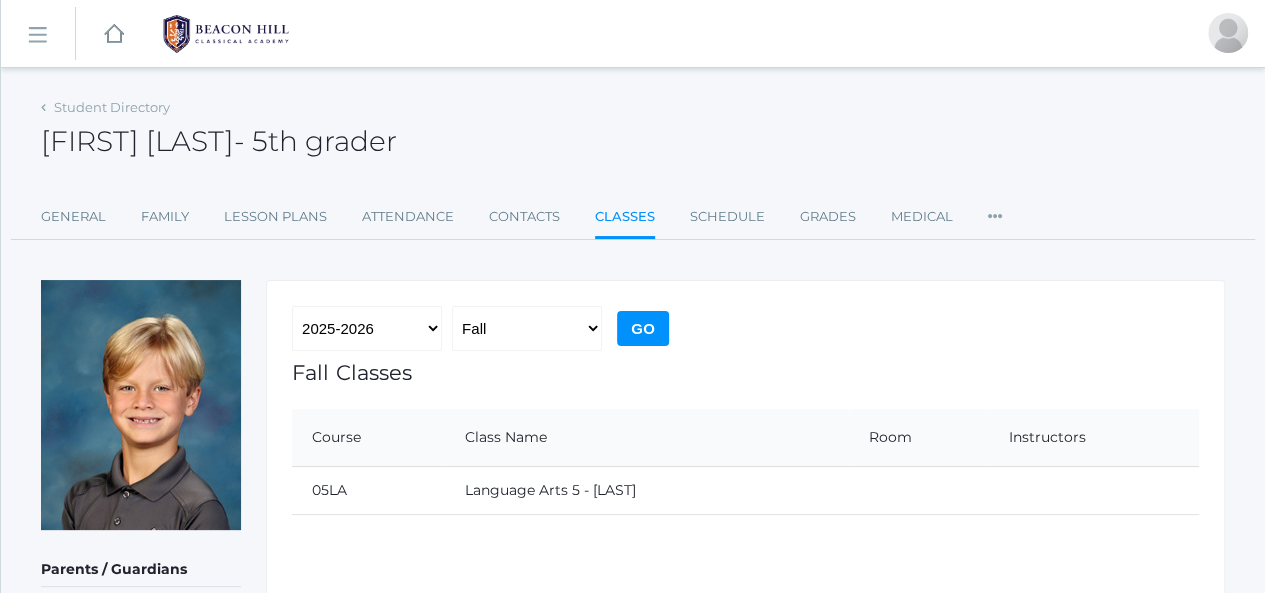 click on "Go" at bounding box center (643, 328) 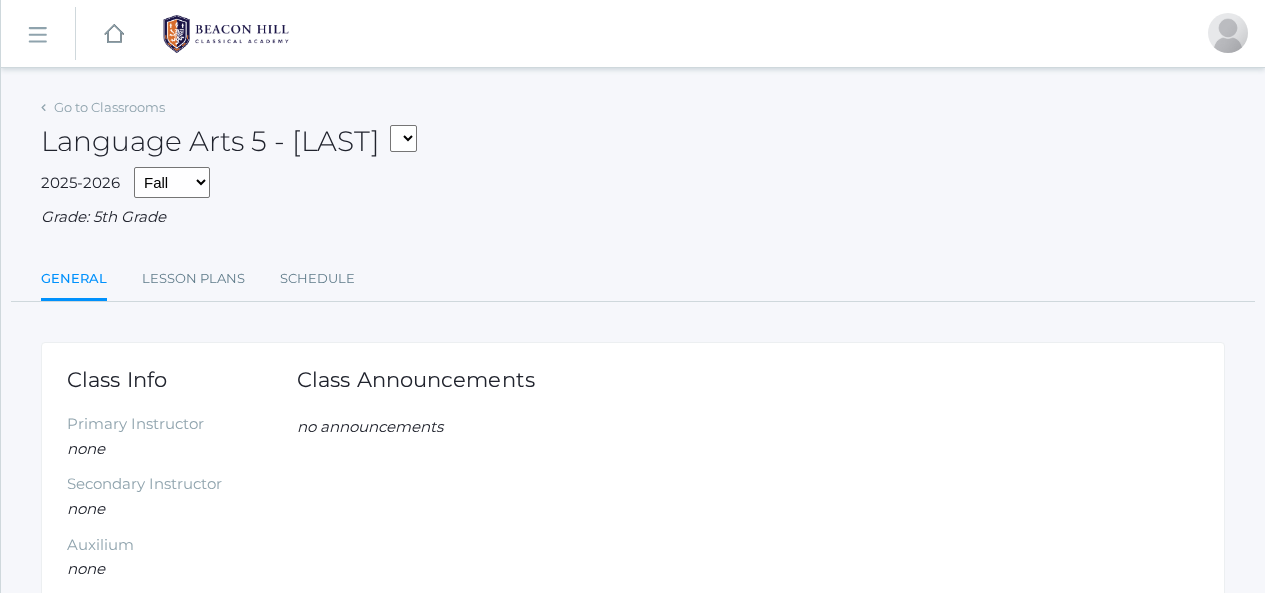 scroll, scrollTop: 0, scrollLeft: 0, axis: both 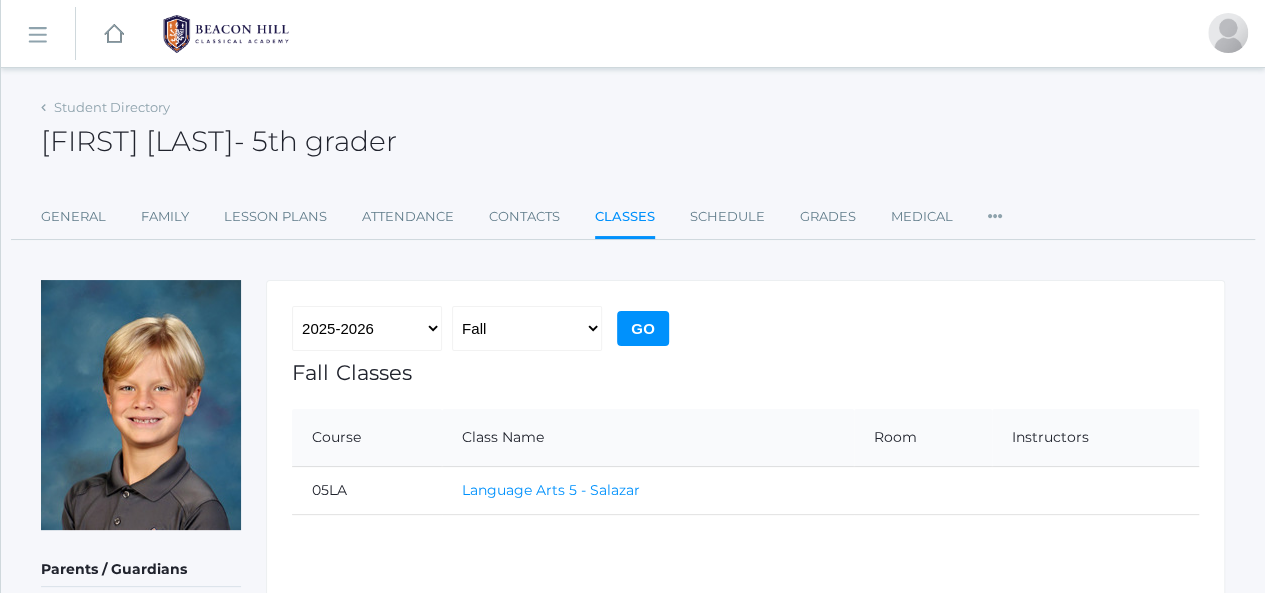 click on "Language Arts 5 - Salazar" at bounding box center (551, 490) 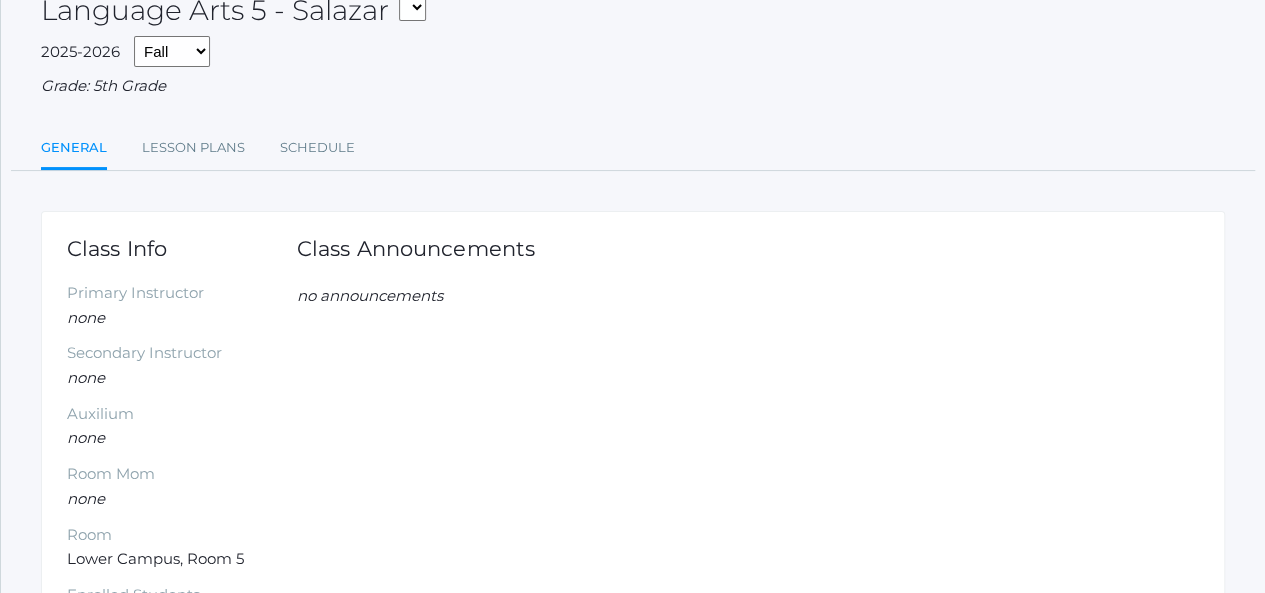 scroll, scrollTop: 0, scrollLeft: 0, axis: both 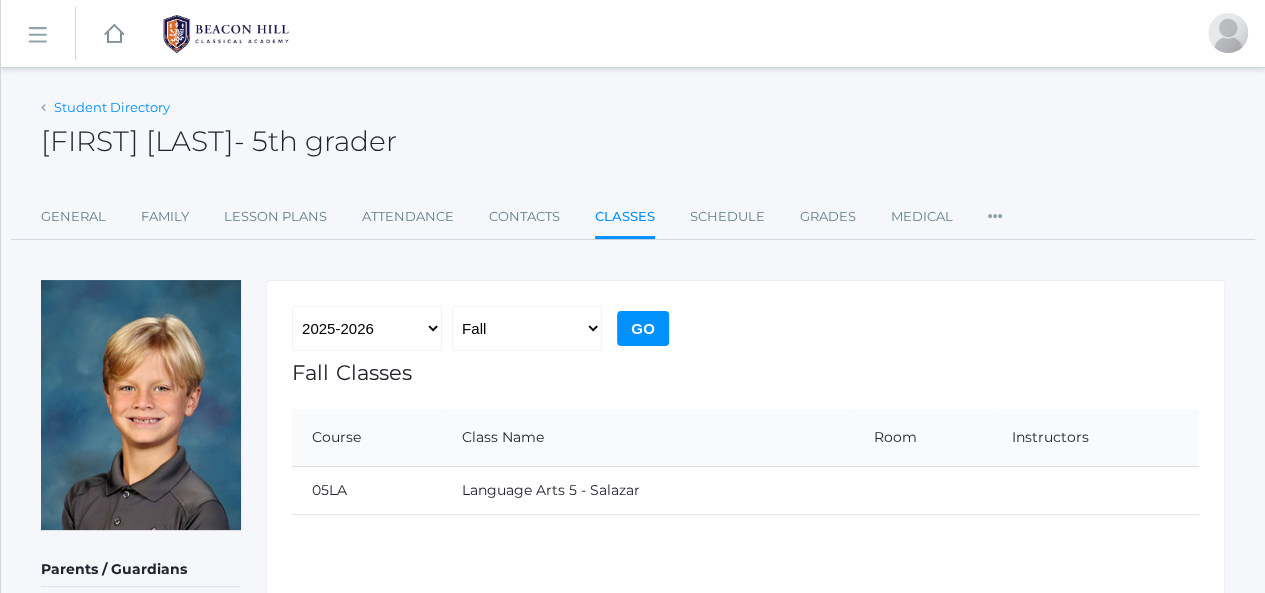 click on "Student Directory" at bounding box center (112, 107) 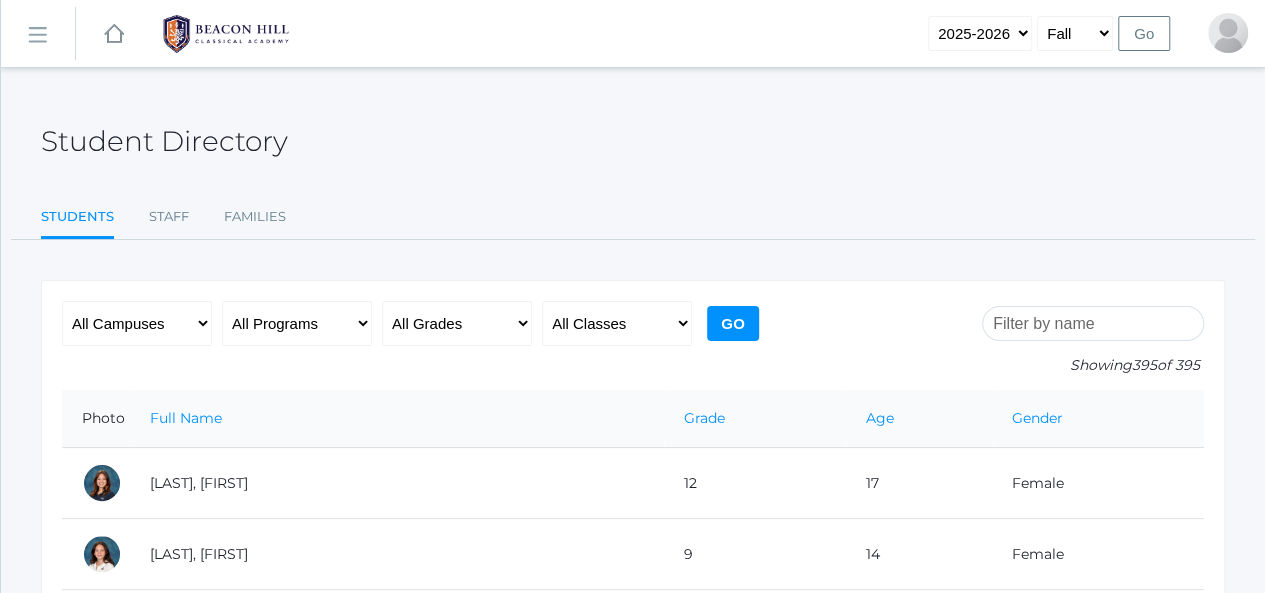 click 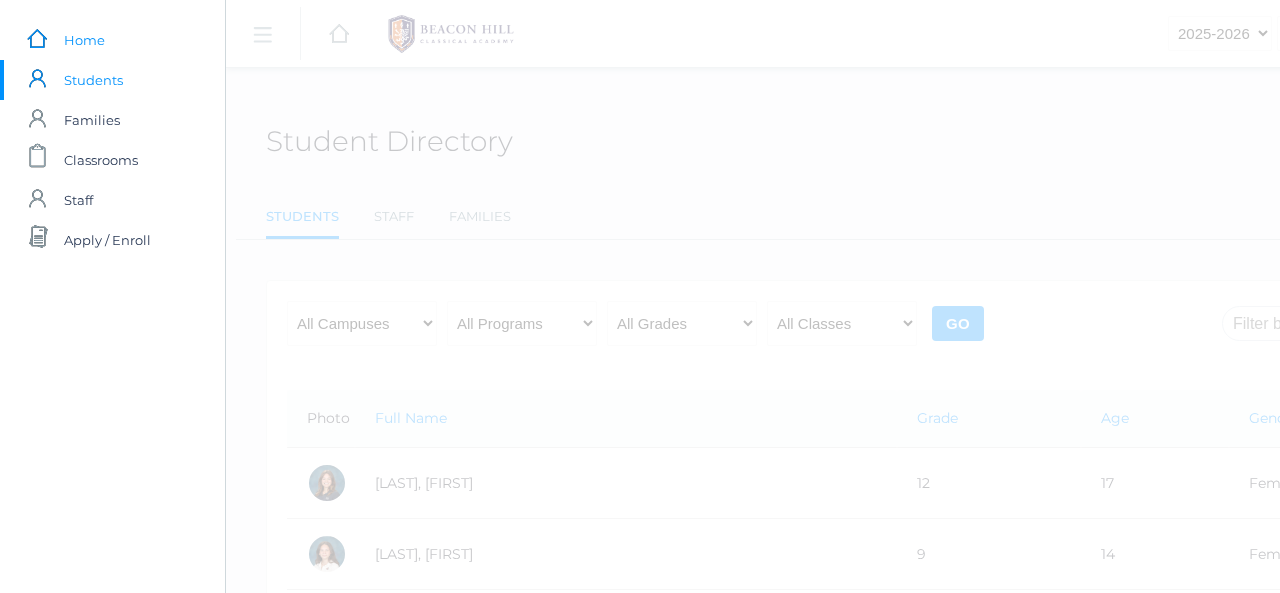 click on "Home" at bounding box center [84, 40] 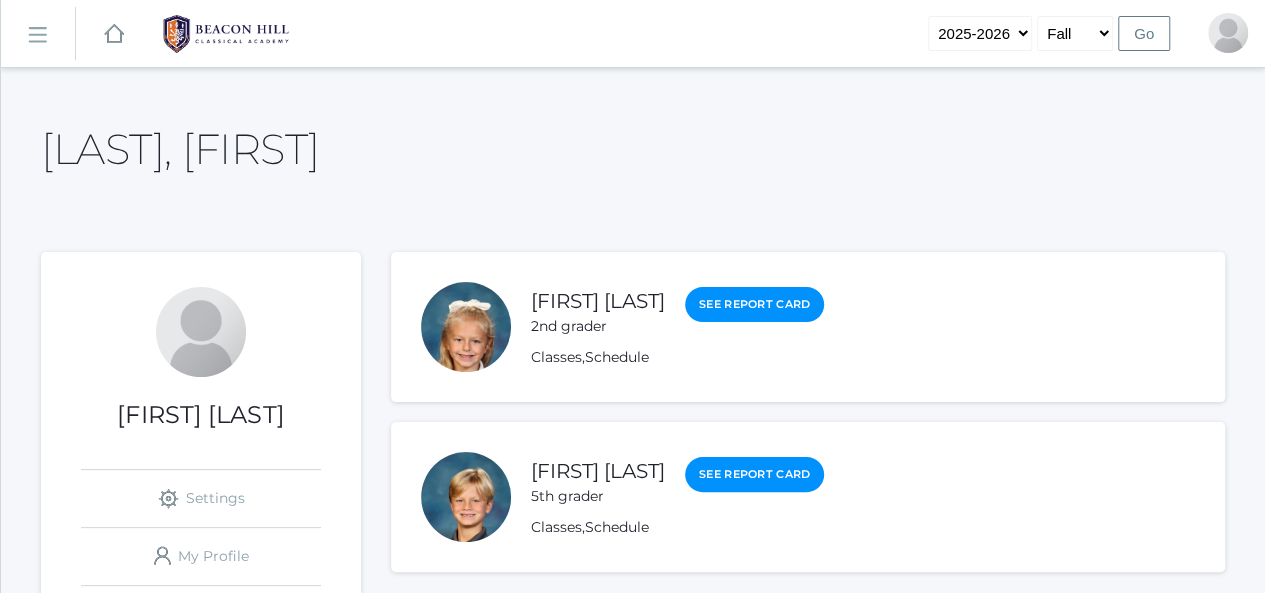 click on "Welcome, Shannon
Shannon Sergey
icons/ui/navigation/settings
Created with Sketch.
Settings
icons/user/plain
Created with Sketch.
My Profile
icons/finance/bar-chart
Created with Sketch." at bounding box center [633, 1230] 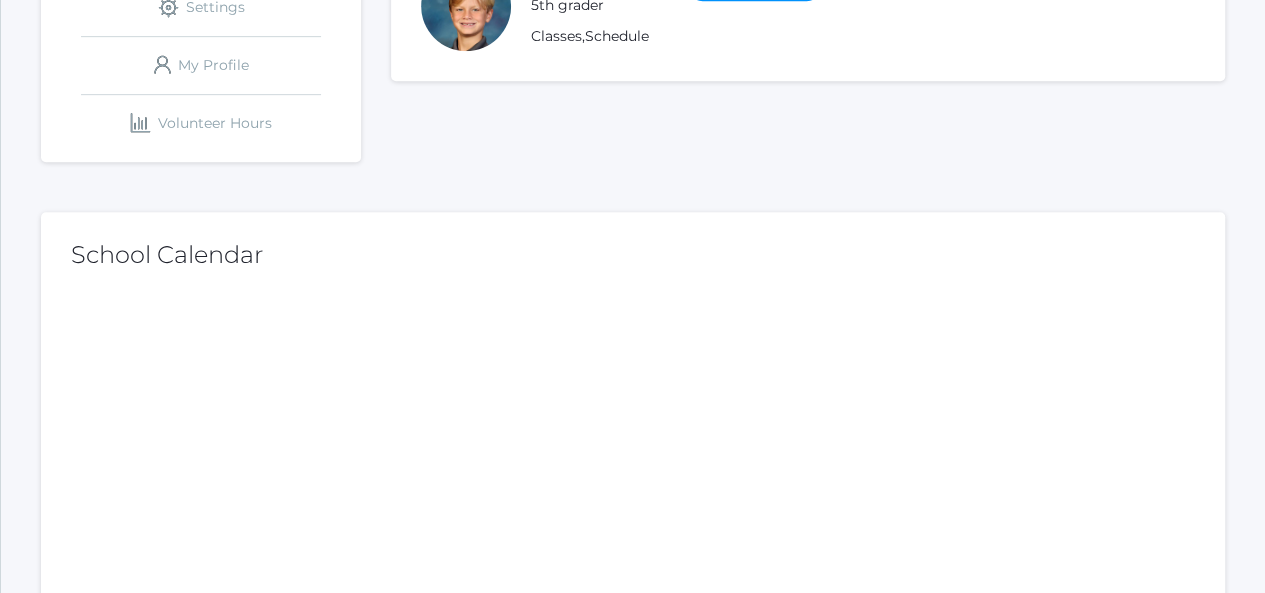 scroll, scrollTop: 0, scrollLeft: 0, axis: both 